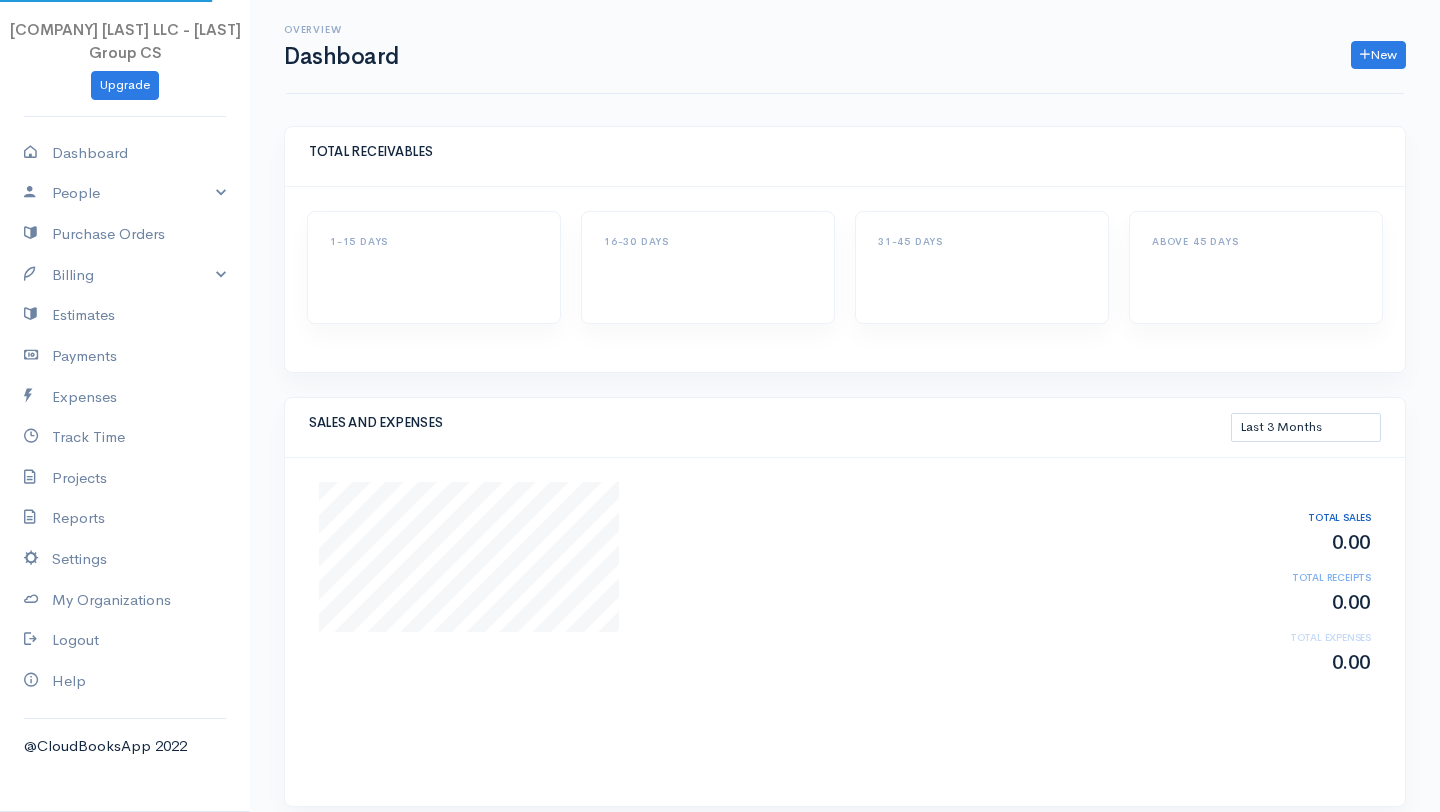 scroll, scrollTop: 0, scrollLeft: 0, axis: both 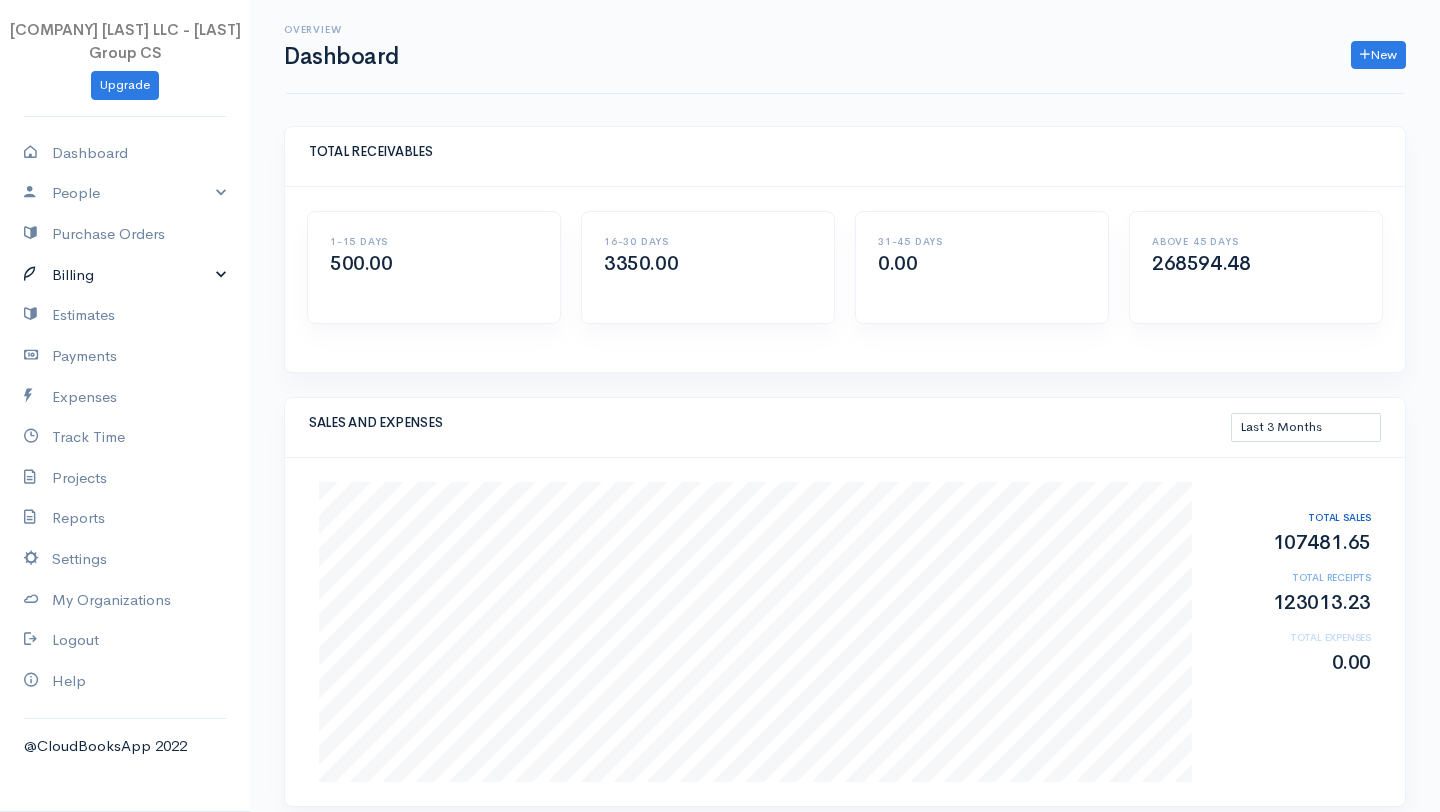click on "Billing" at bounding box center [125, 275] 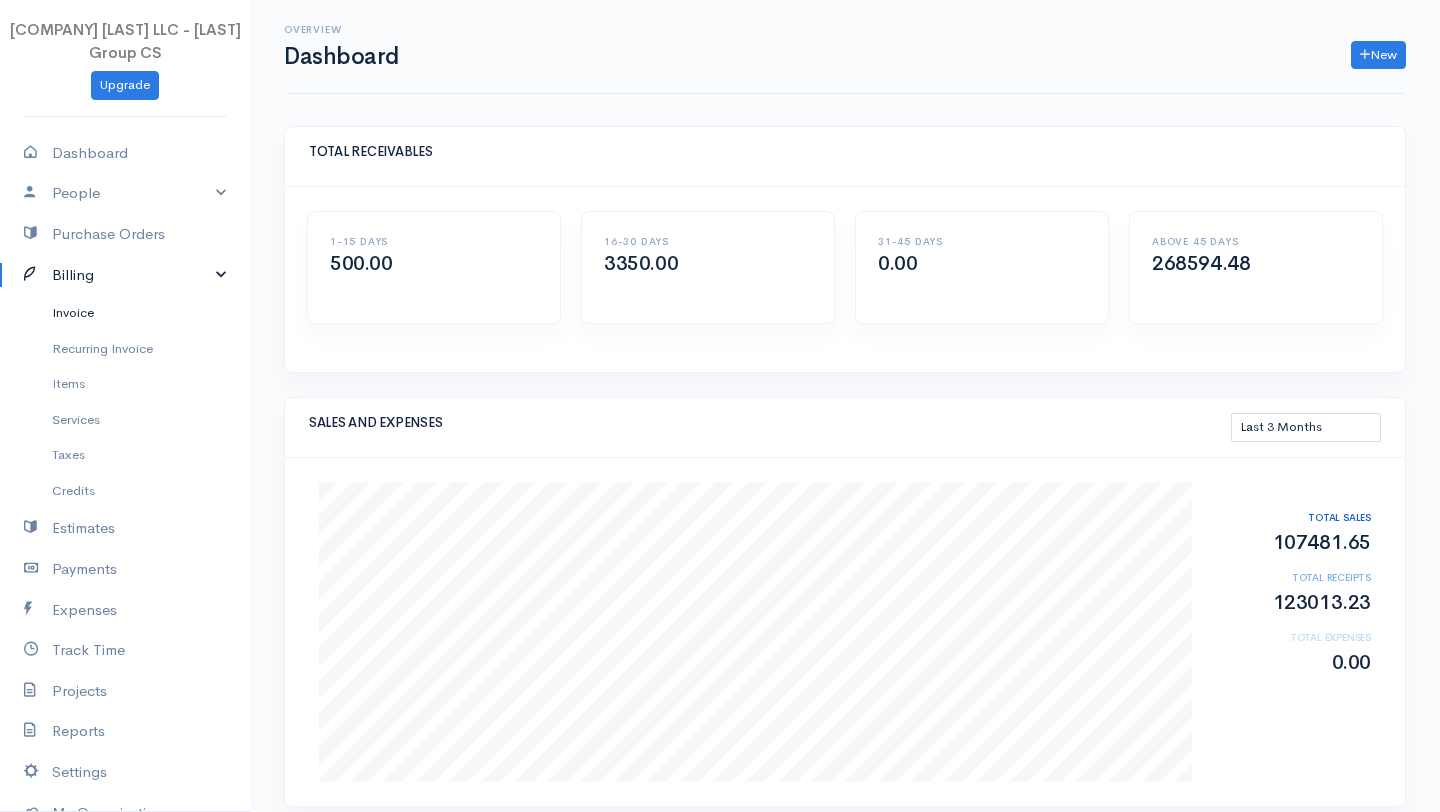 click on "Invoice" at bounding box center [125, 313] 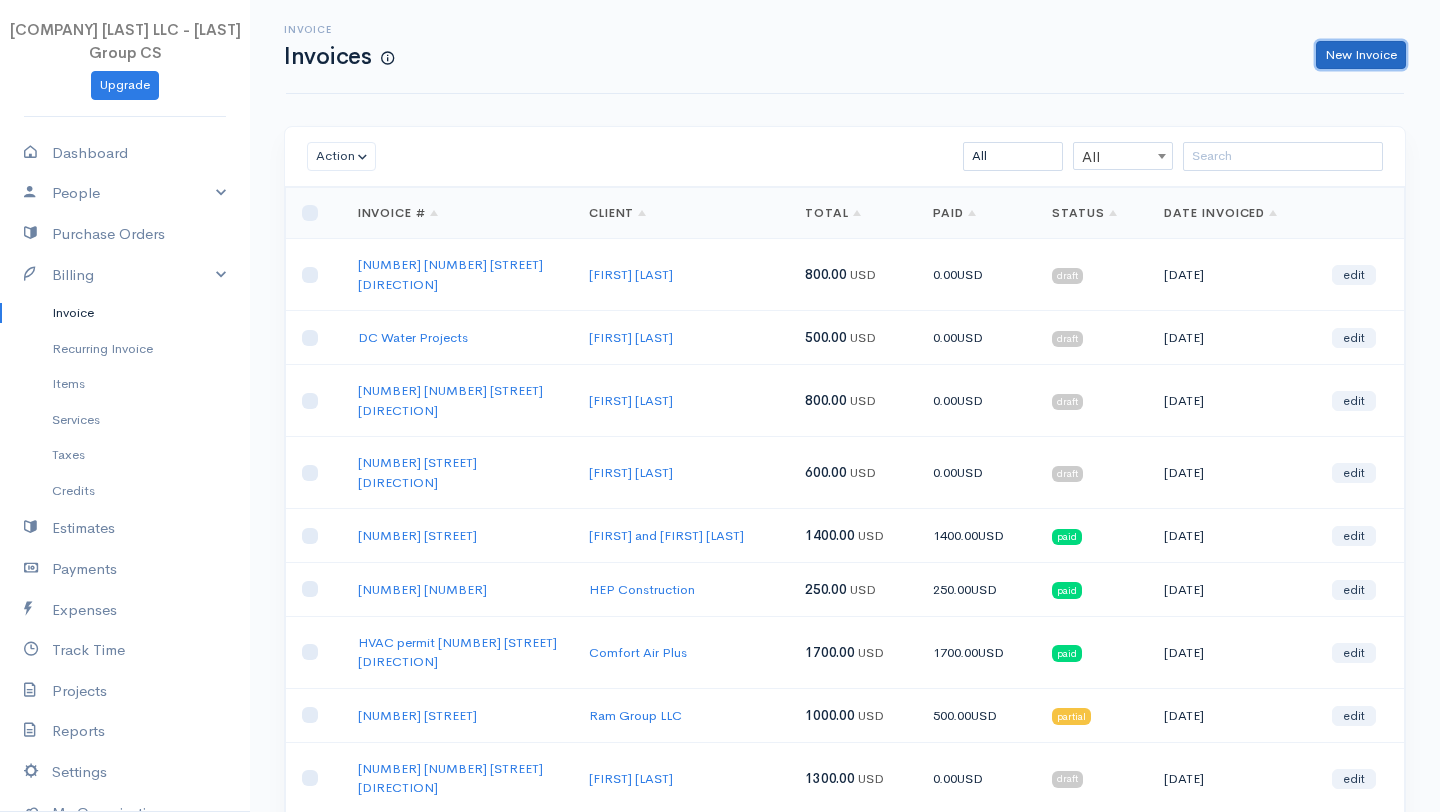 click on "New Invoice" at bounding box center [1361, 55] 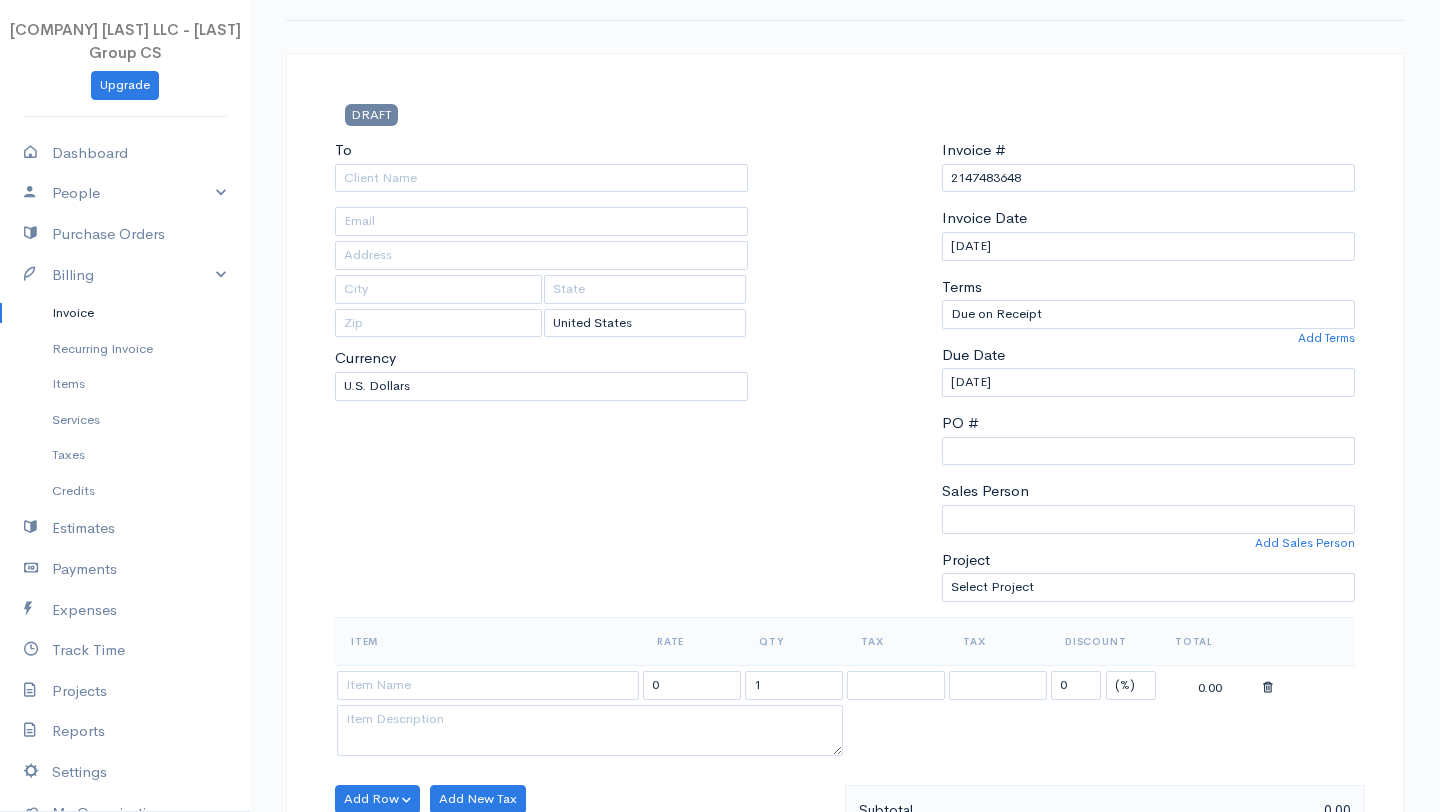 scroll, scrollTop: 125, scrollLeft: 0, axis: vertical 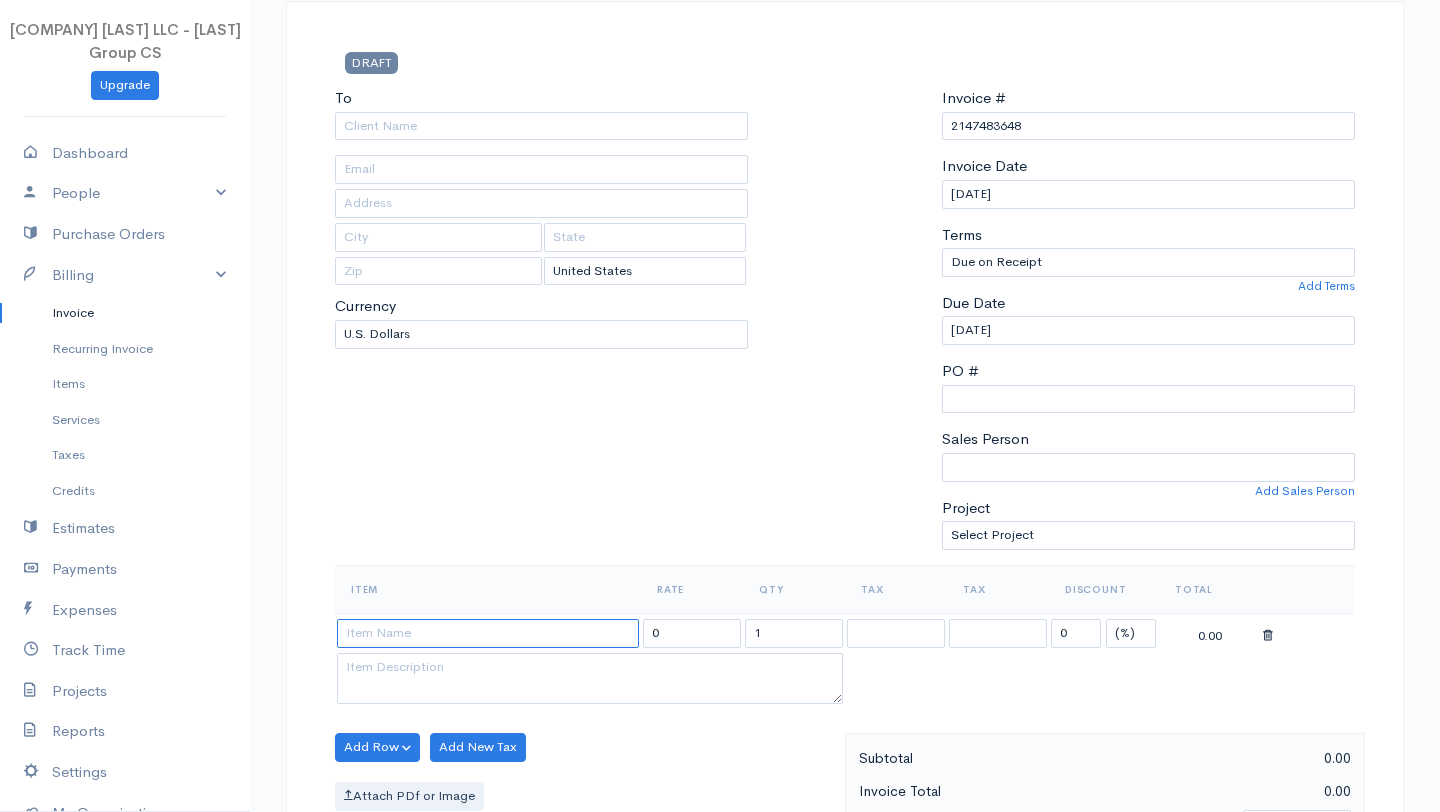 click at bounding box center [488, 633] 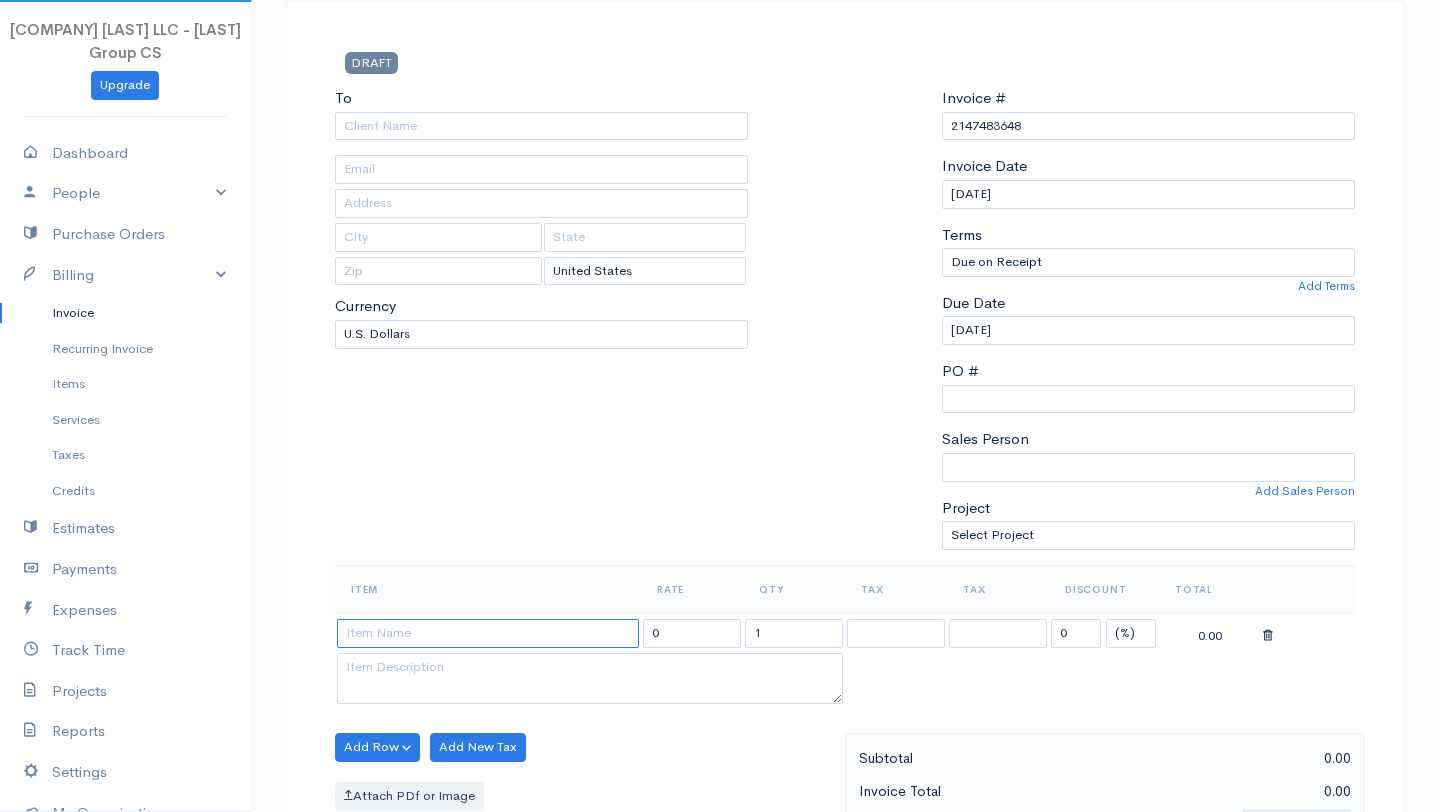 paste on "status change for the second half tax year [YEAR] and 1st half [YEAR]" 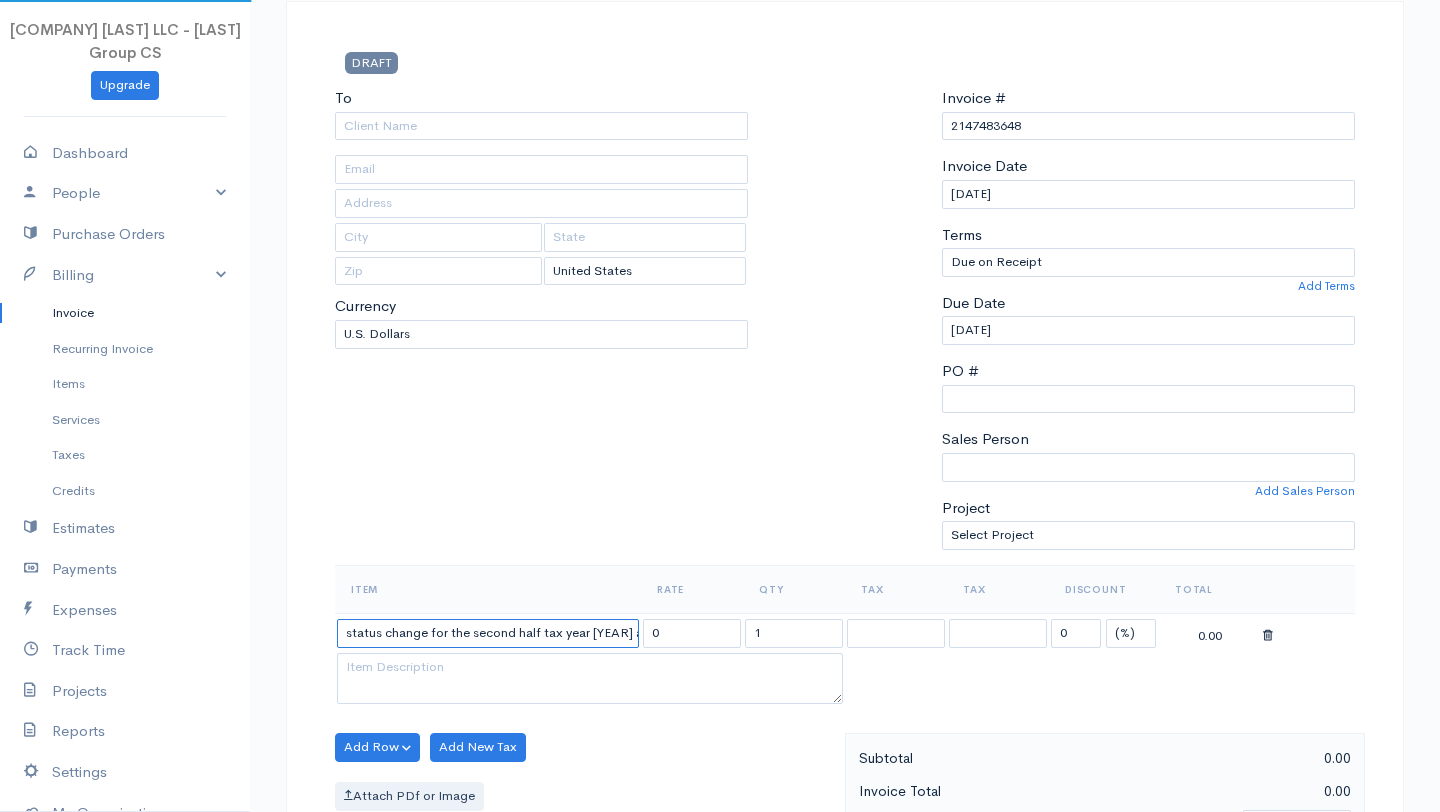 scroll, scrollTop: 0, scrollLeft: 87, axis: horizontal 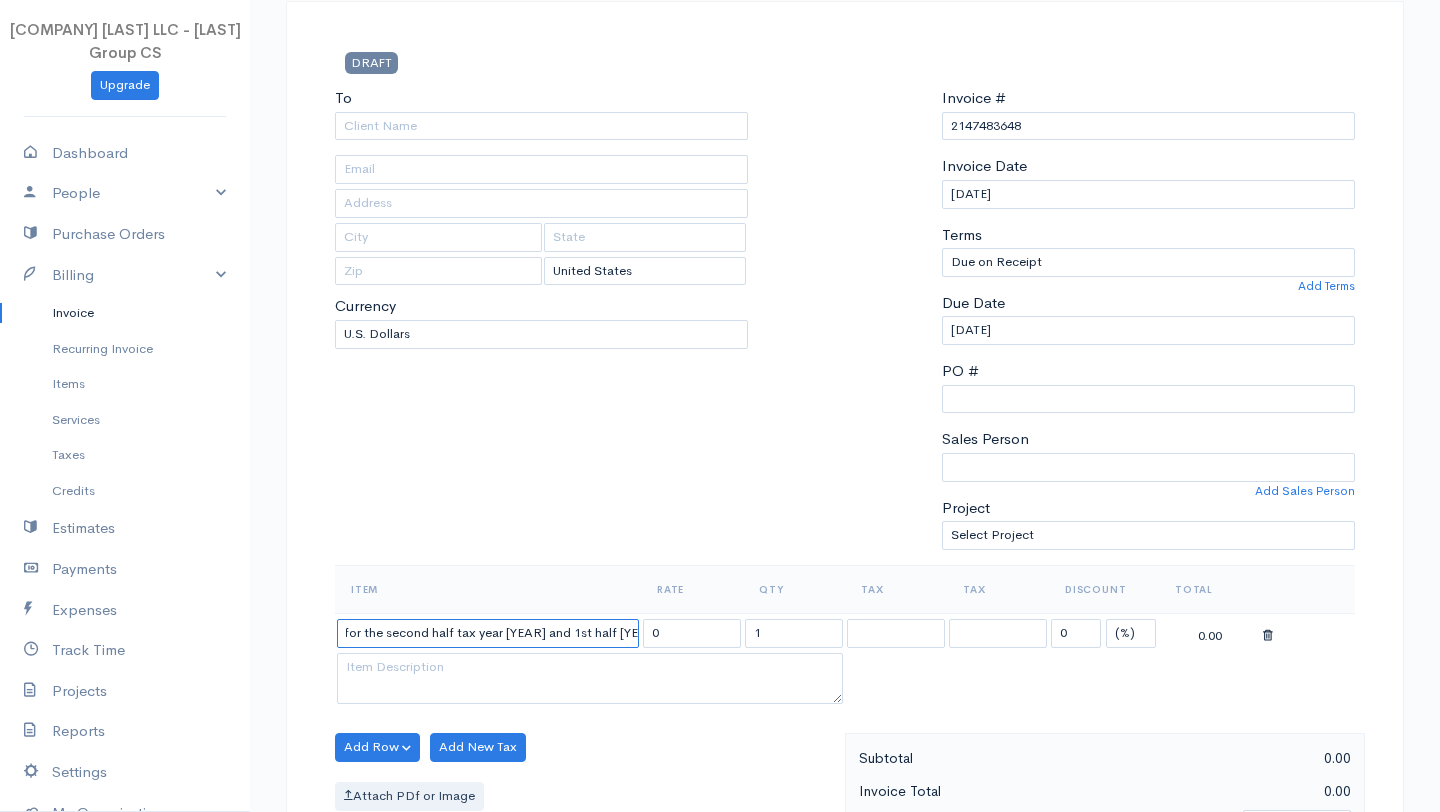 click on "status change for the second half tax year [YEAR] and 1st half [YEAR]" at bounding box center (488, 633) 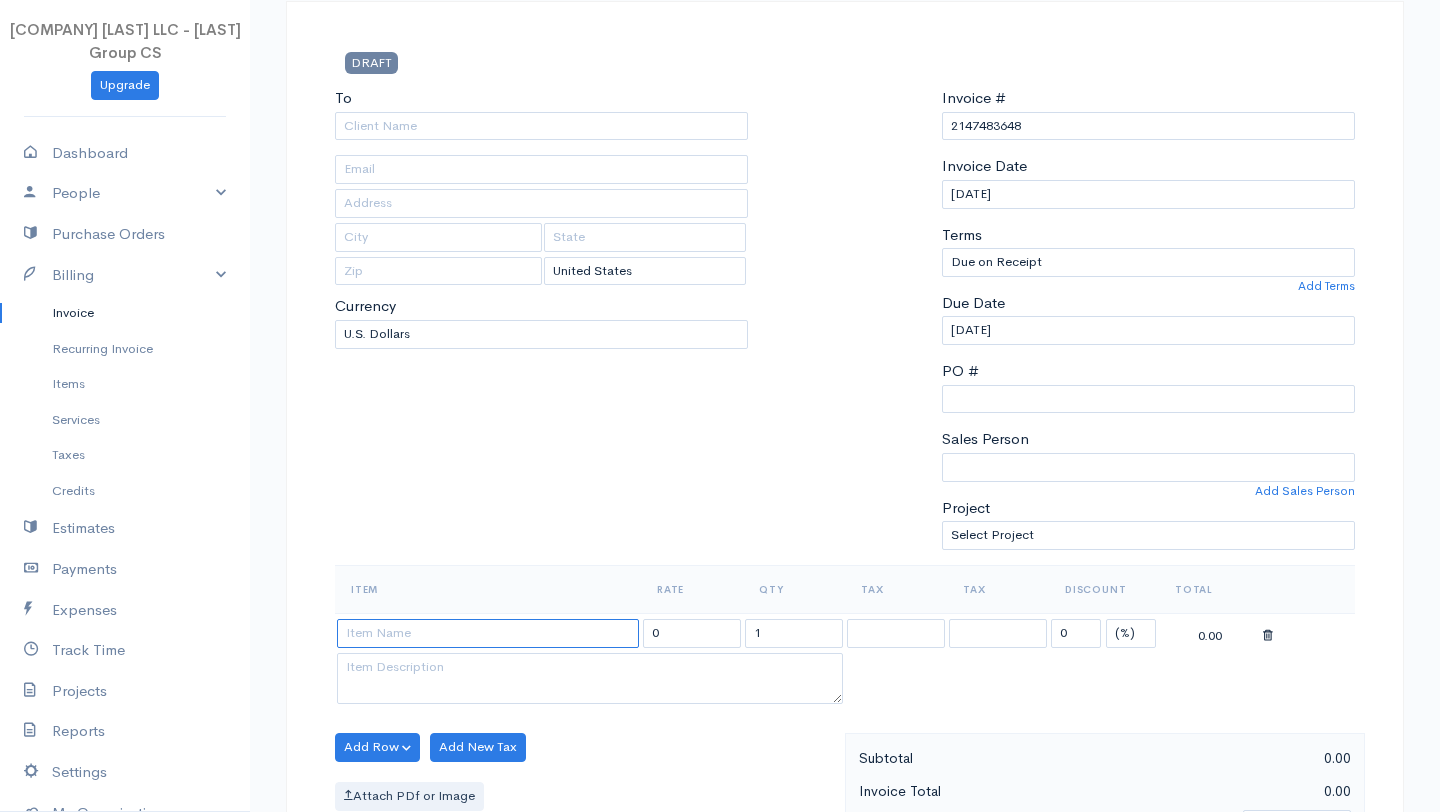 scroll, scrollTop: 0, scrollLeft: 0, axis: both 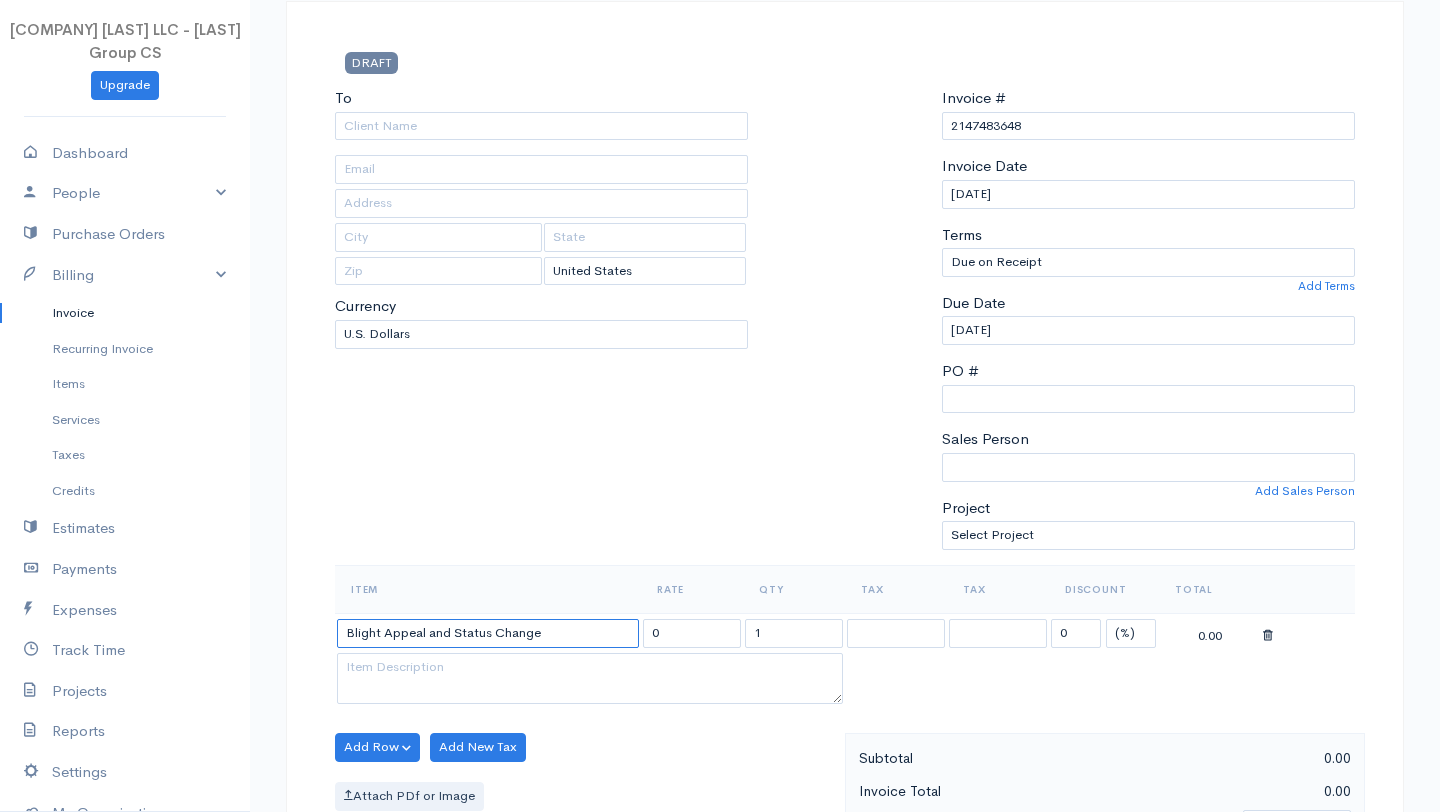 type on "Blight Appeal and Status Change" 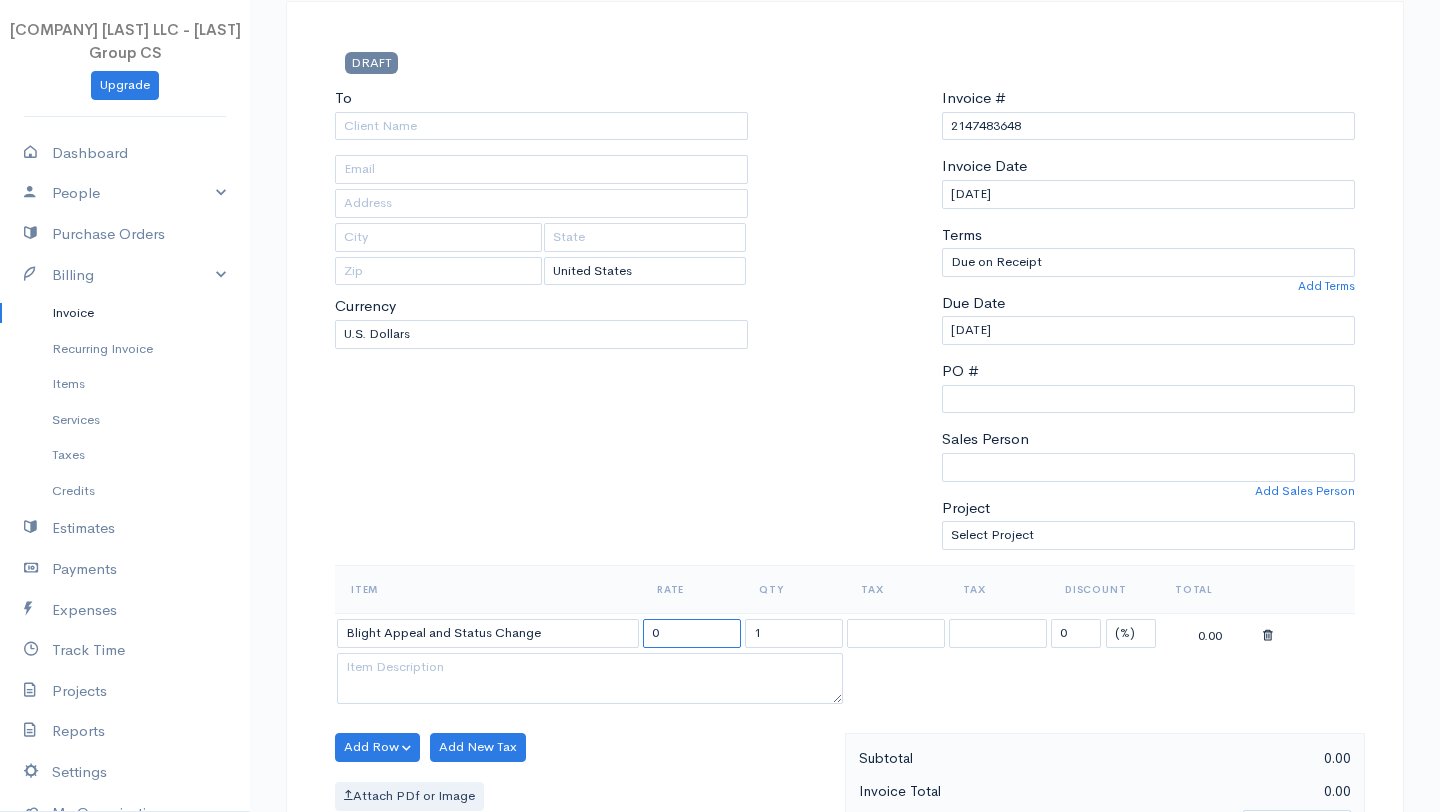 click on "0" at bounding box center (692, 633) 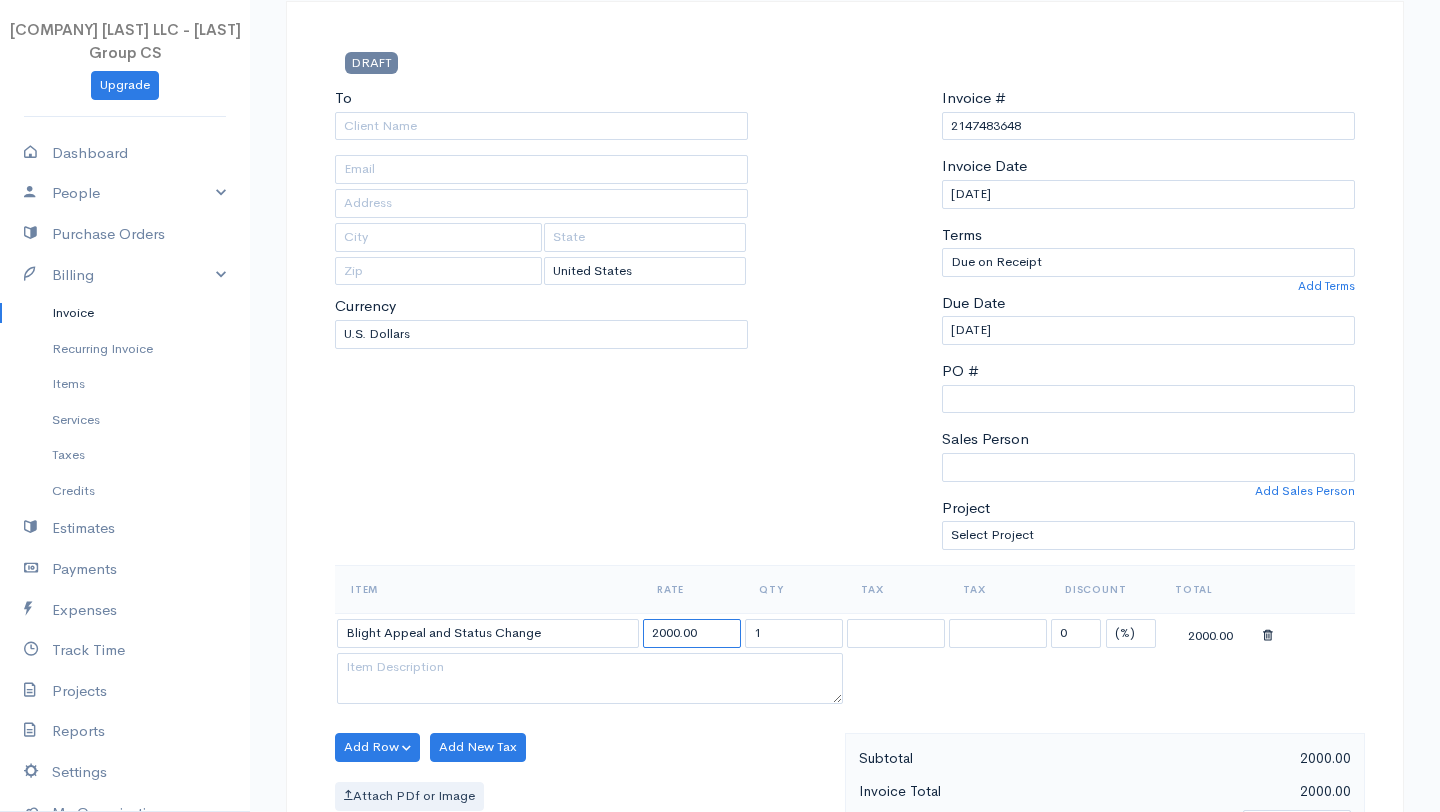type on "2000.00" 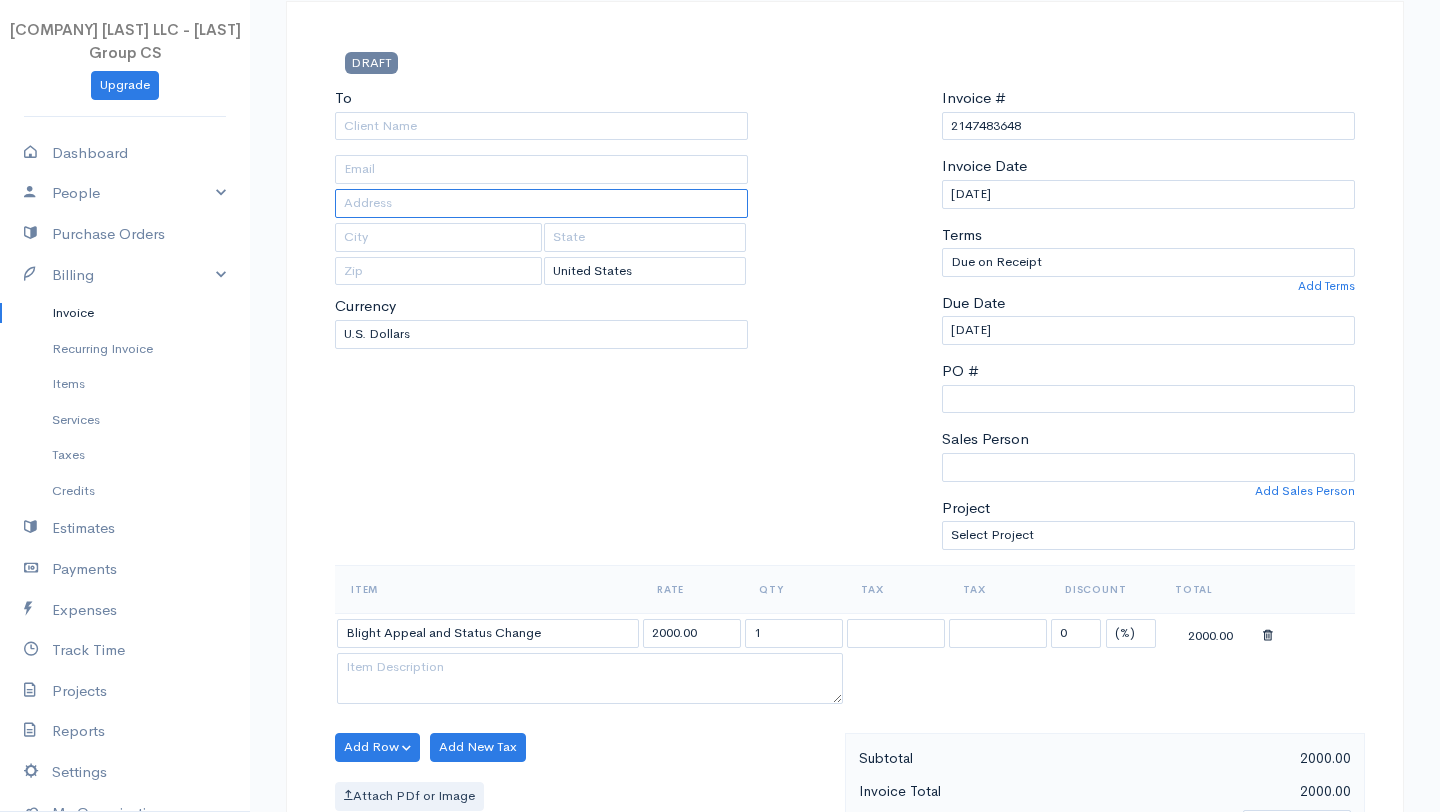 click at bounding box center (541, 203) 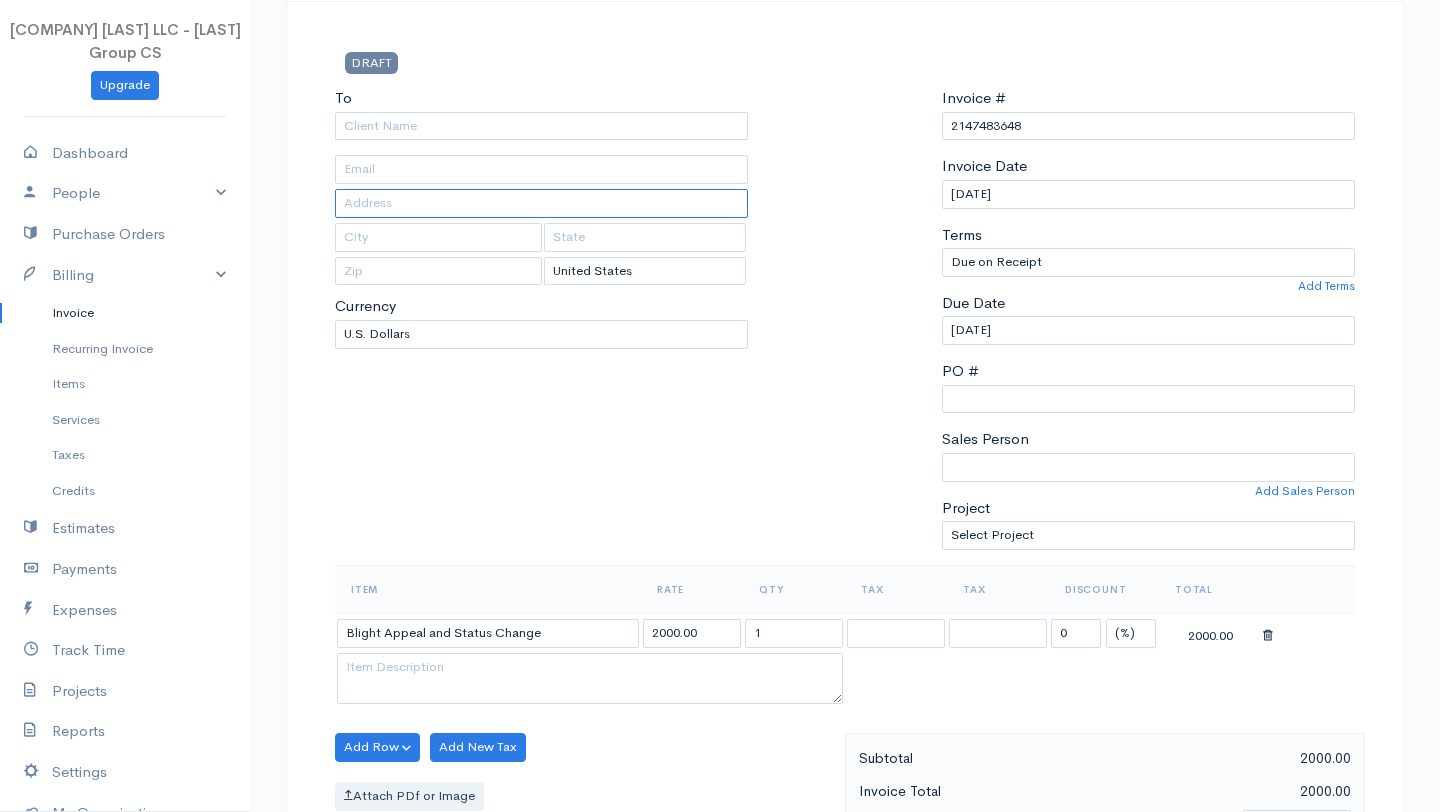 paste on "[NUMBER] [NUMBER] [STREET] [DIRECTION]" 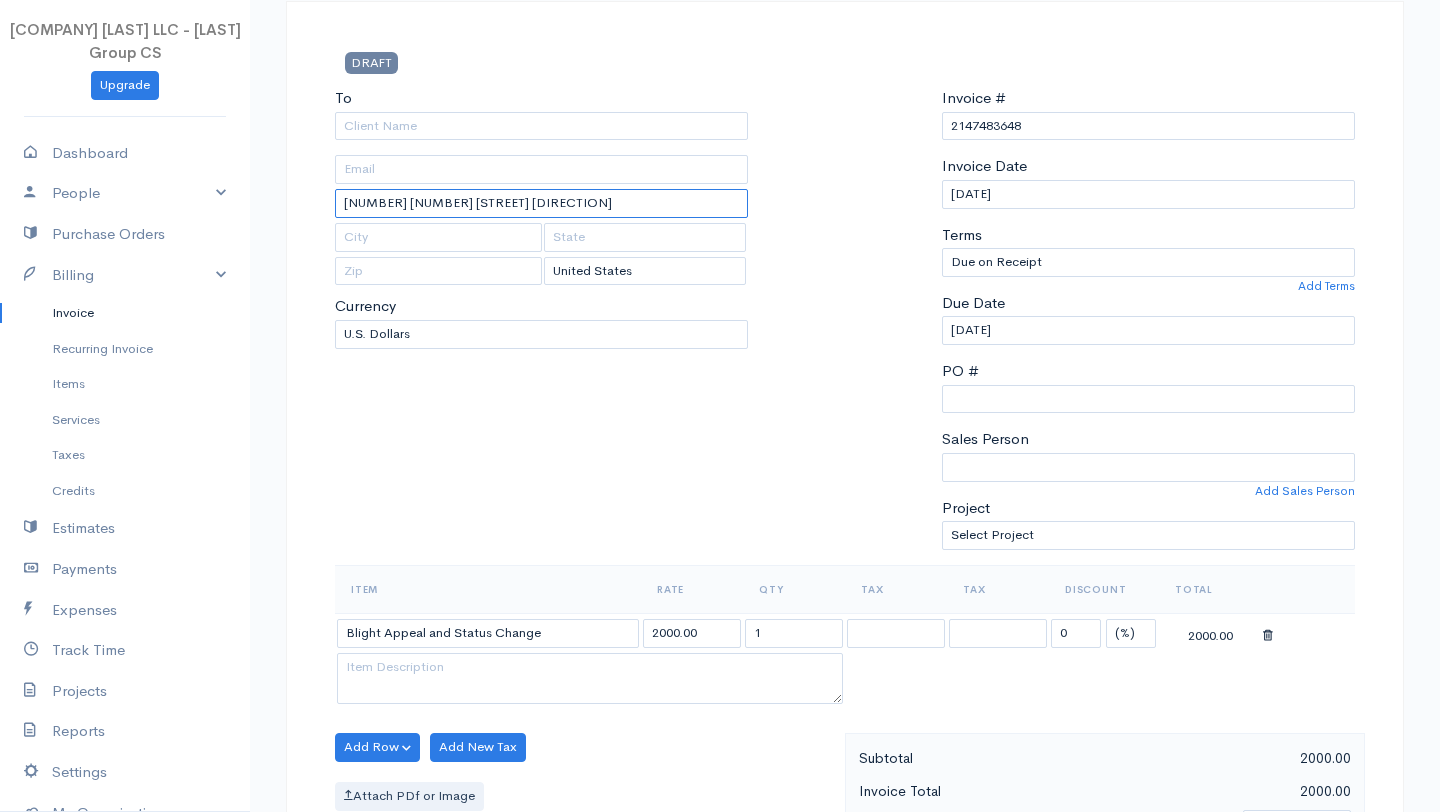 type on "[NUMBER] [NUMBER] [STREET] [DIRECTION]" 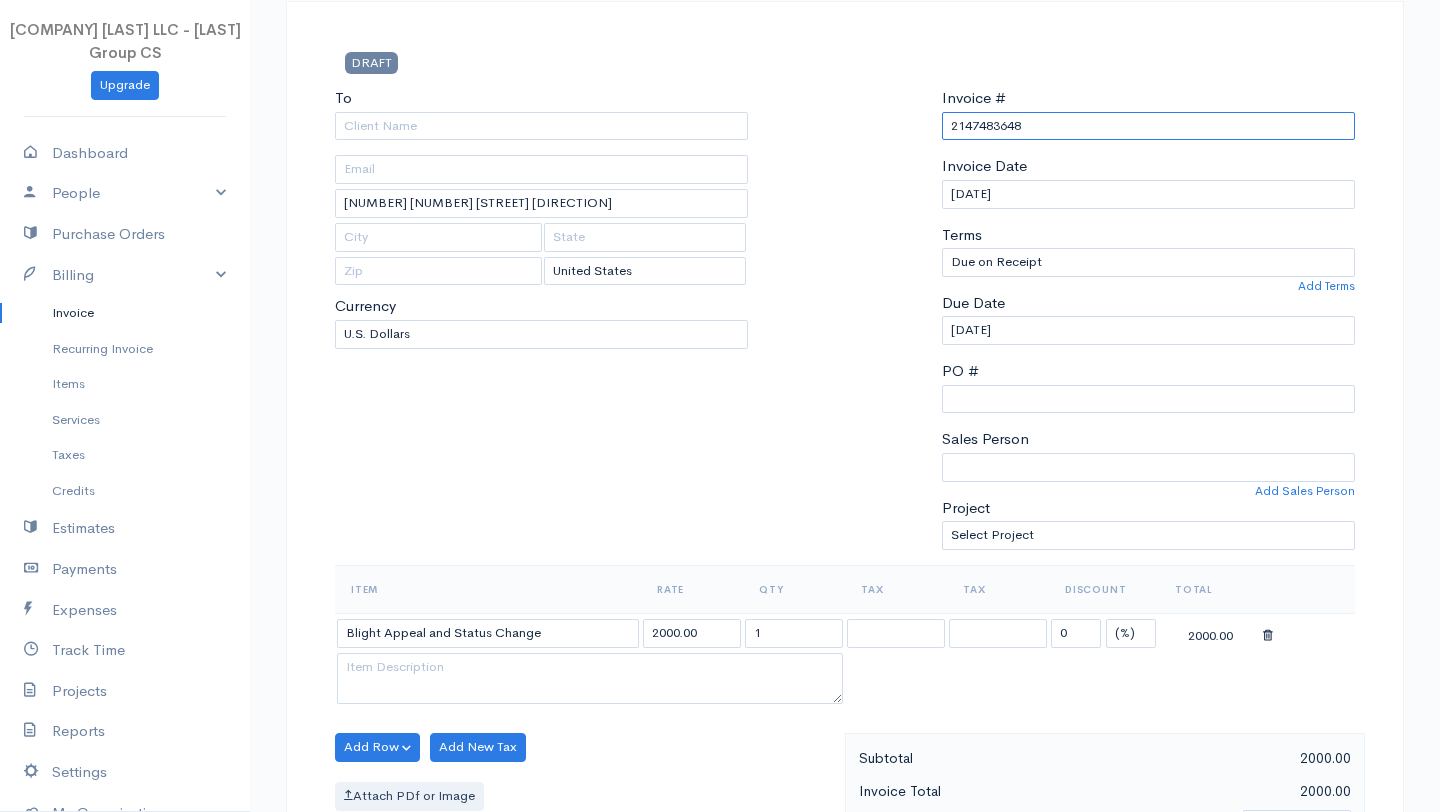 click on "2147483648" at bounding box center (1148, 126) 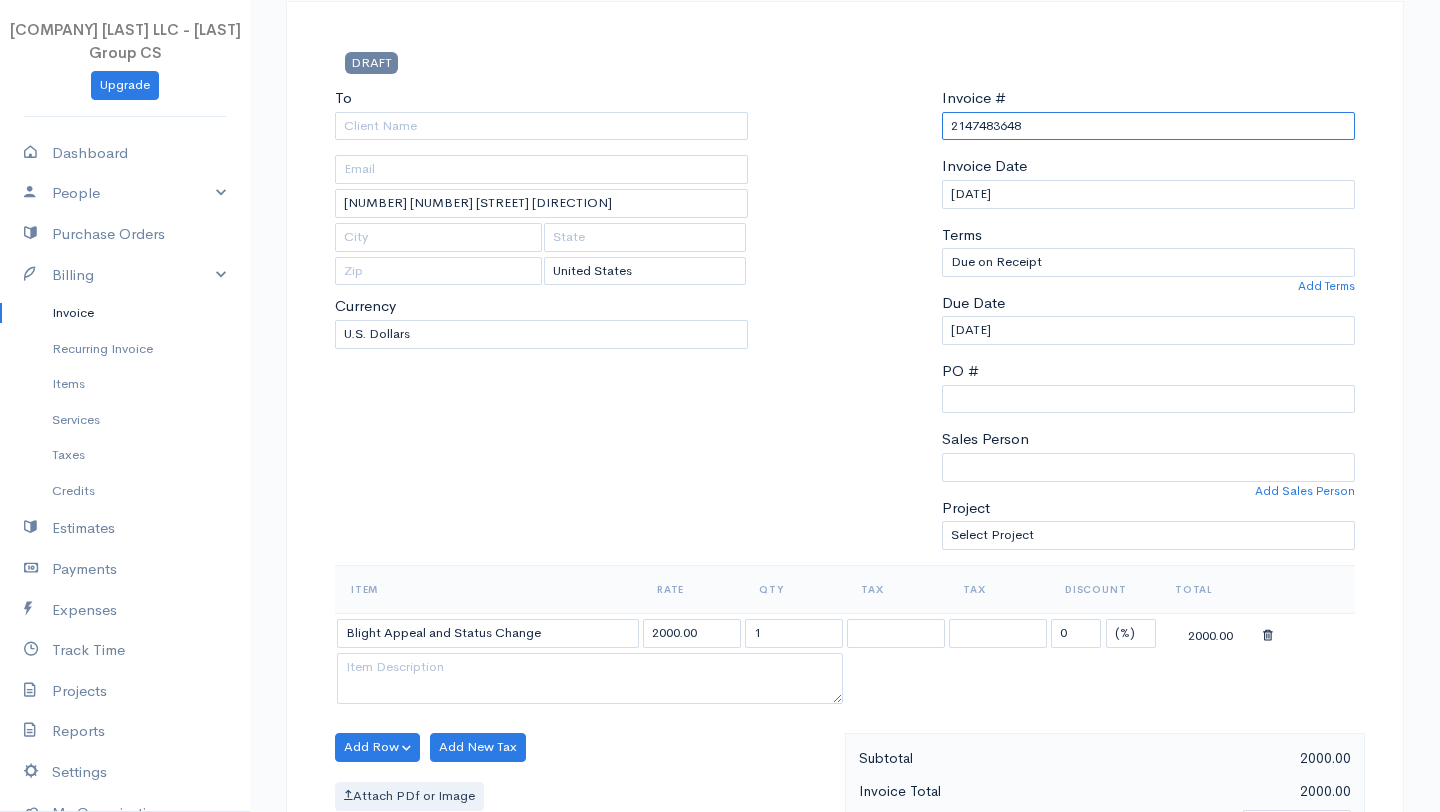 paste on "[NUMBER] [NUMBER] [STREET] [DIRECTION]" 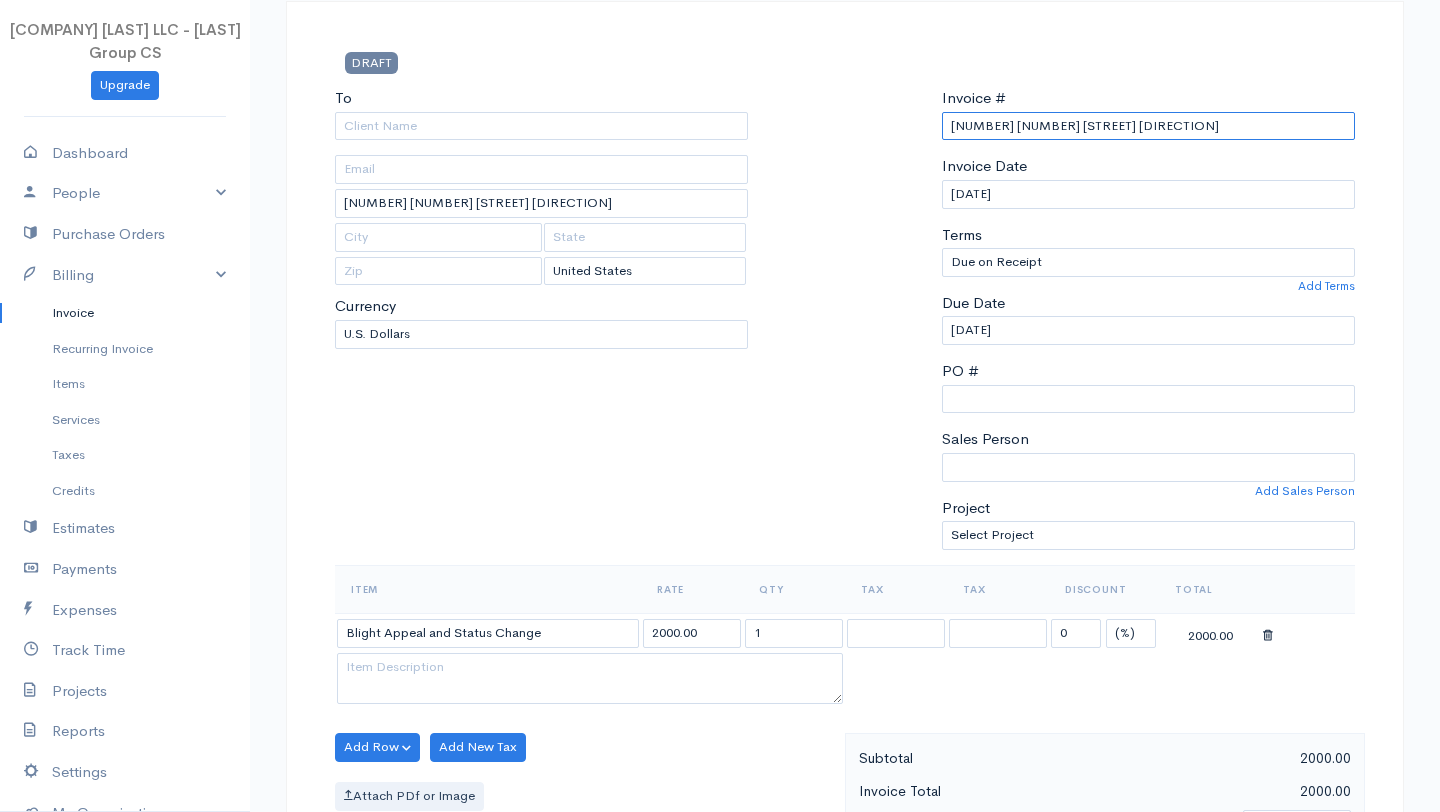 type on "[NUMBER] [NUMBER] [STREET] [DIRECTION]" 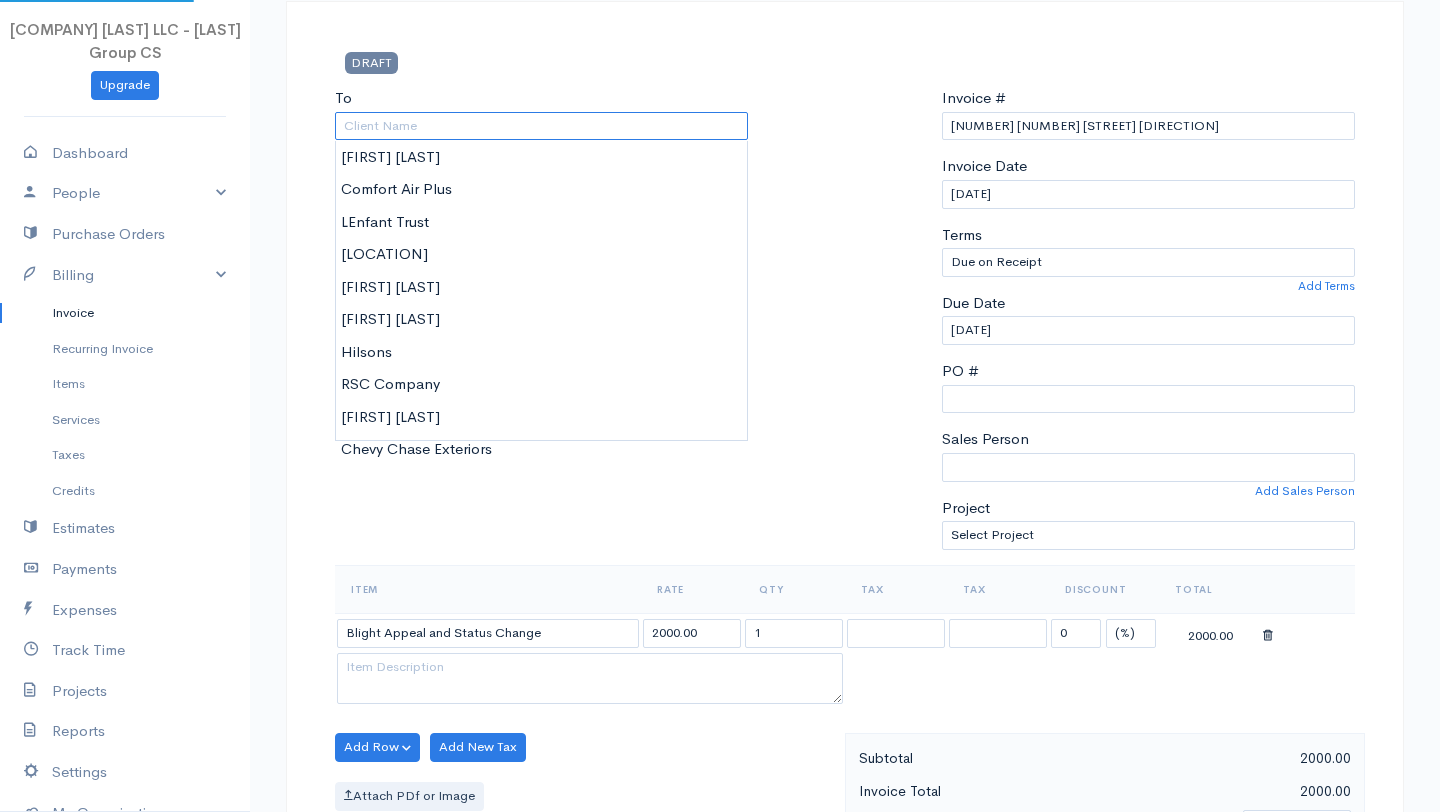 click on "To" at bounding box center (541, 126) 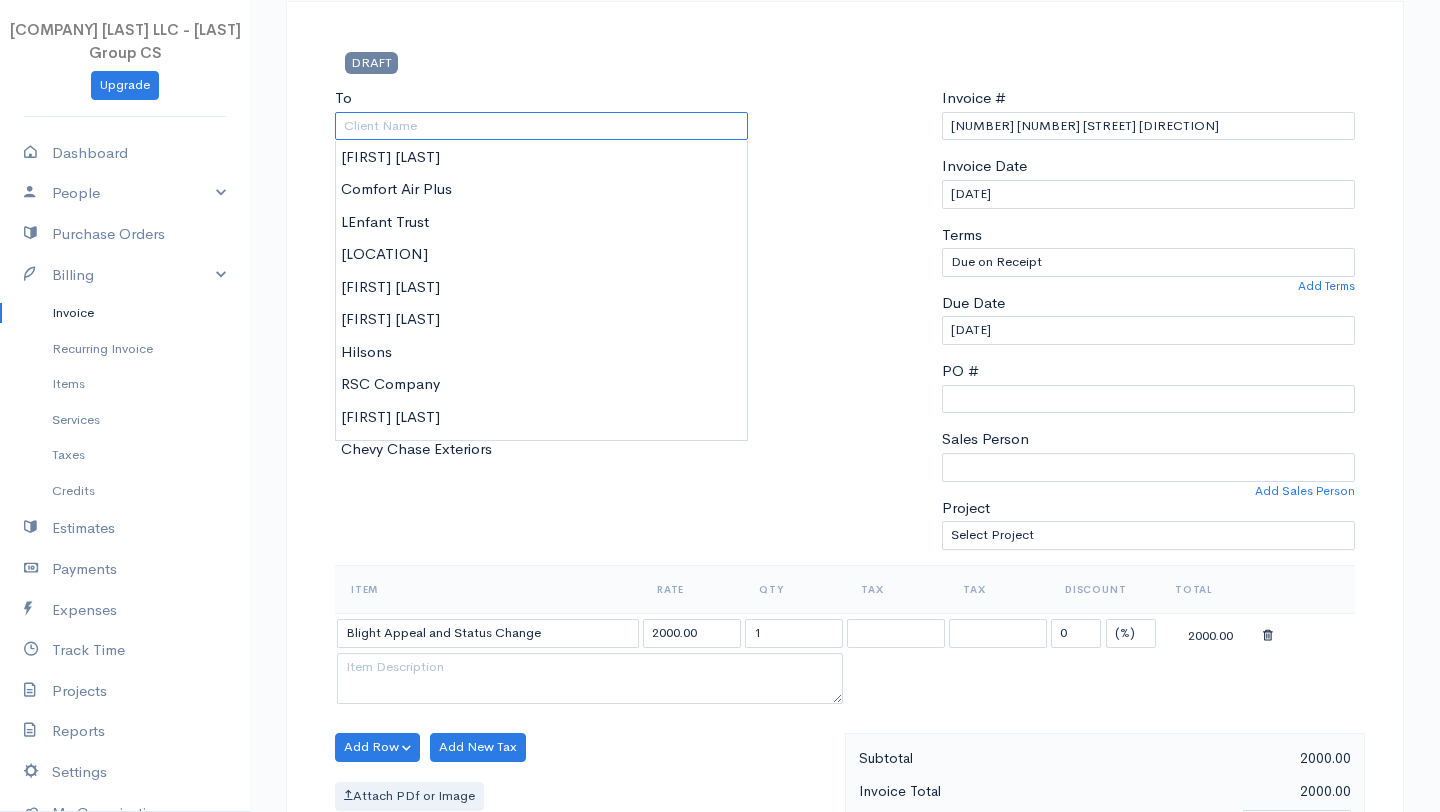 paste on "[FIRST]" 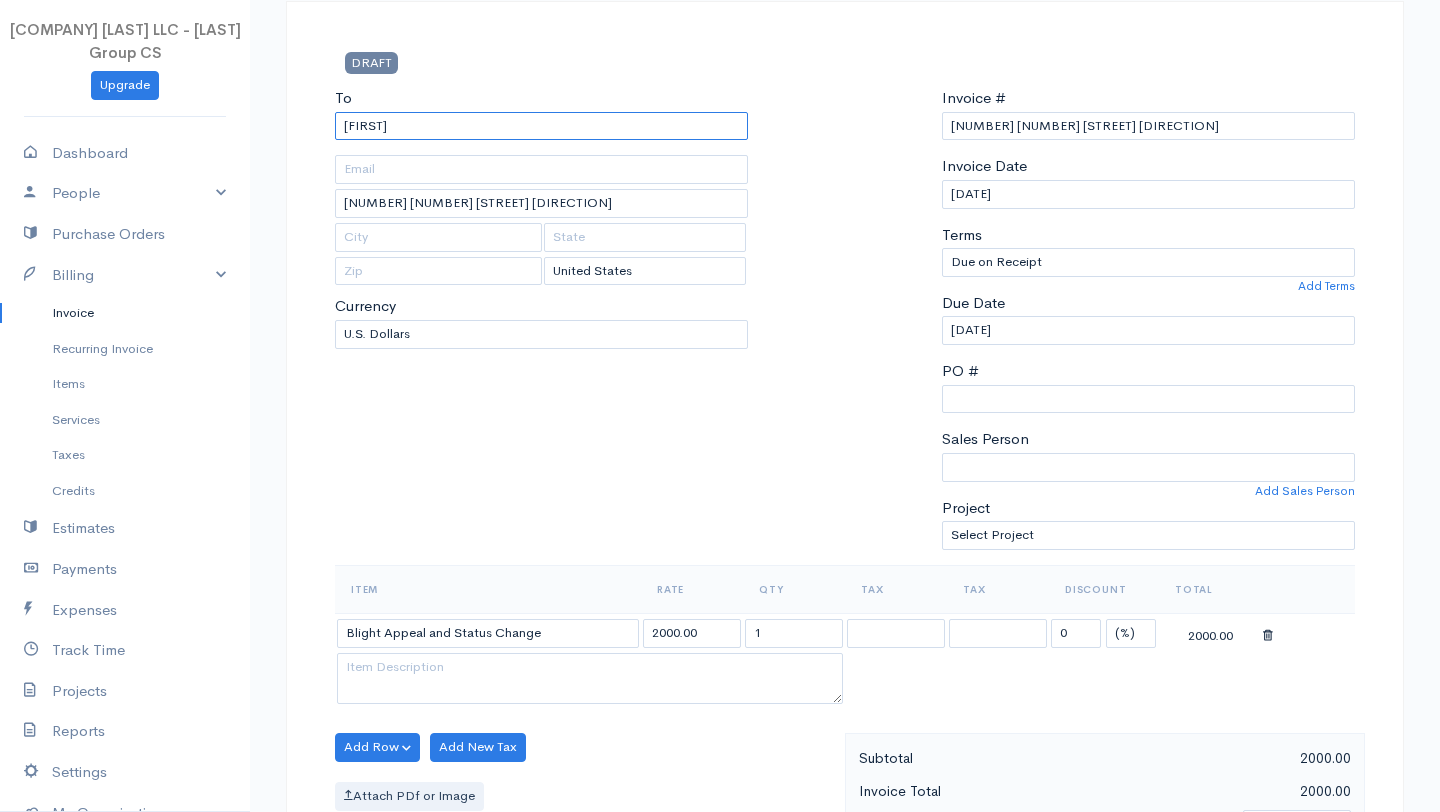 type on "[FIRST]" 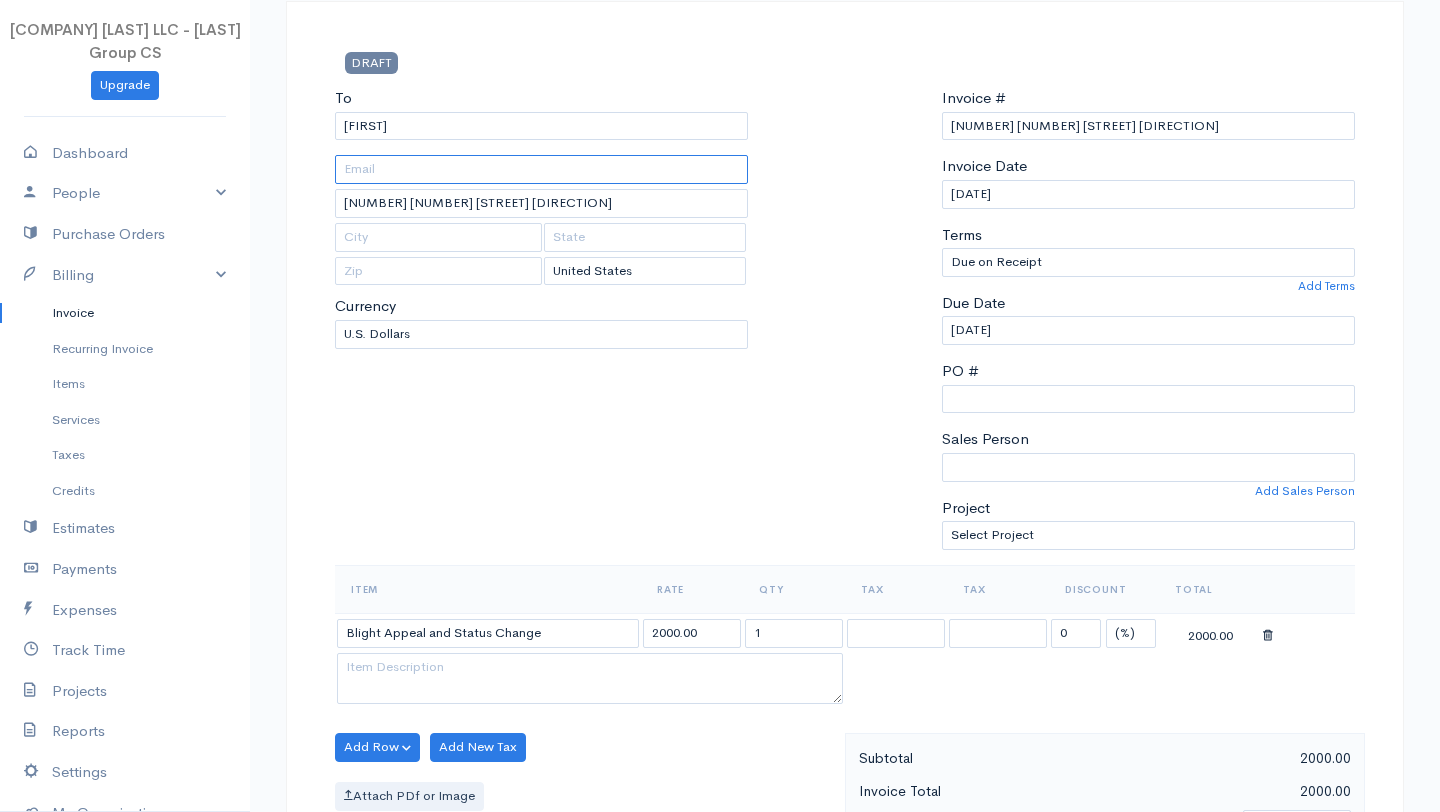 click at bounding box center [541, 169] 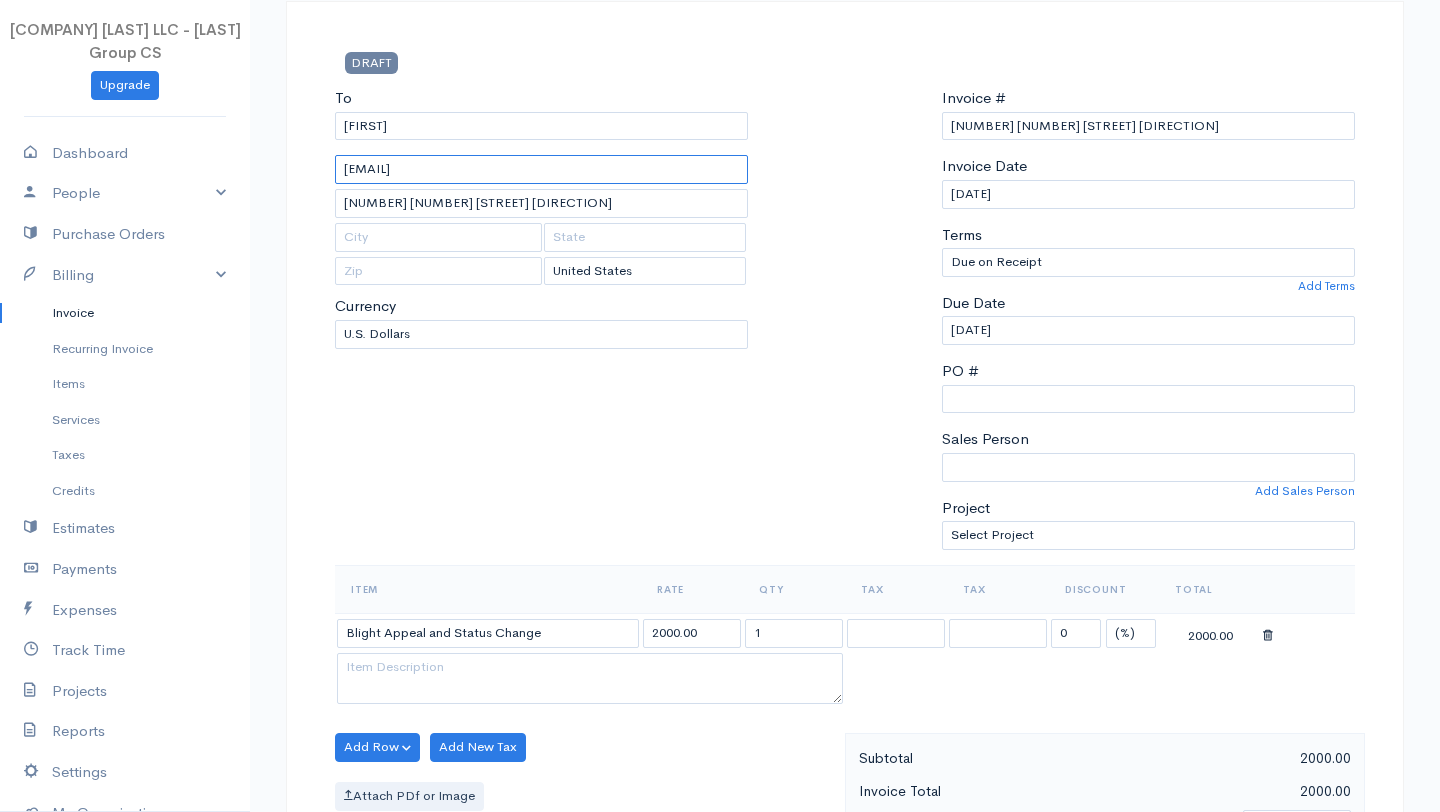 type on "[EMAIL]" 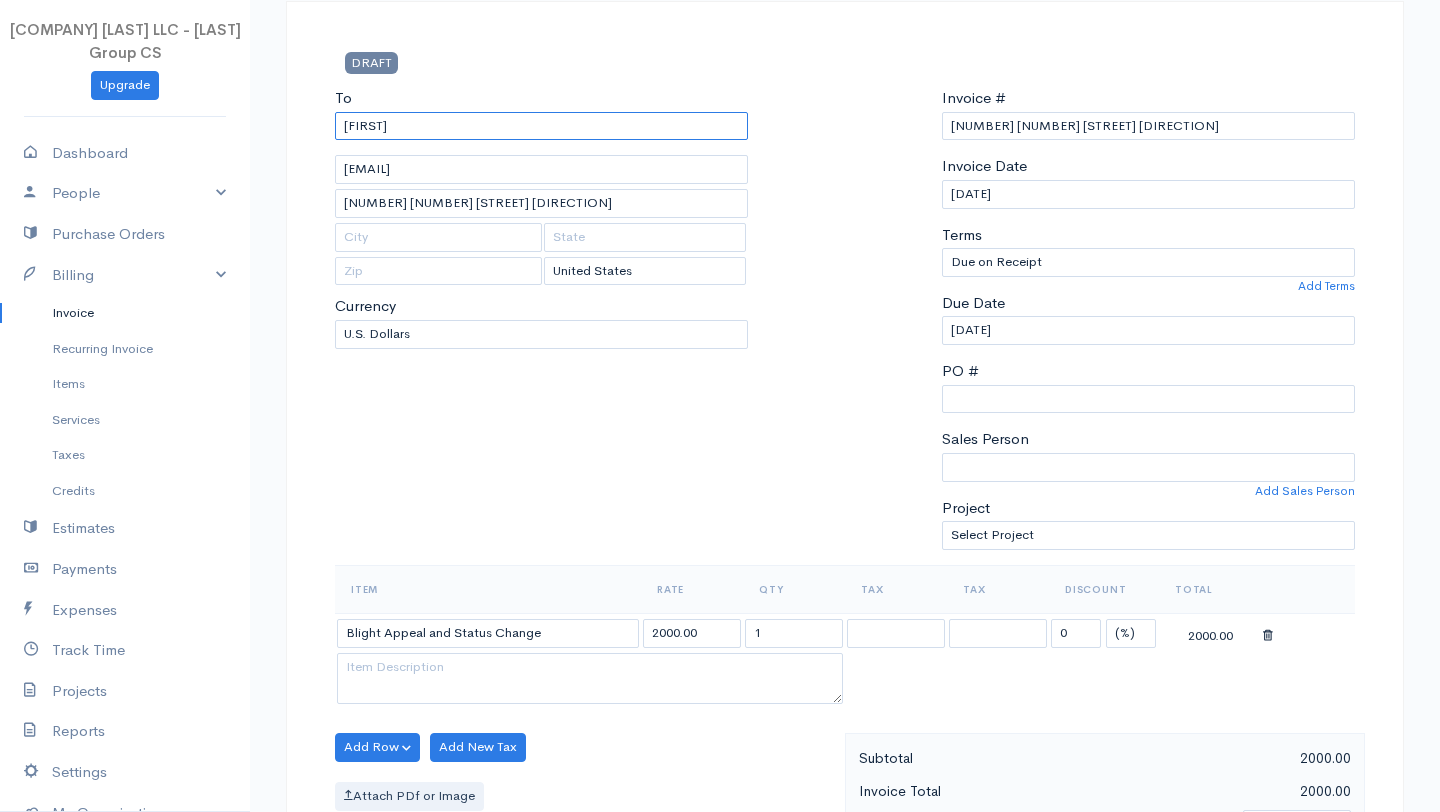 click on "[FIRST]" at bounding box center [541, 126] 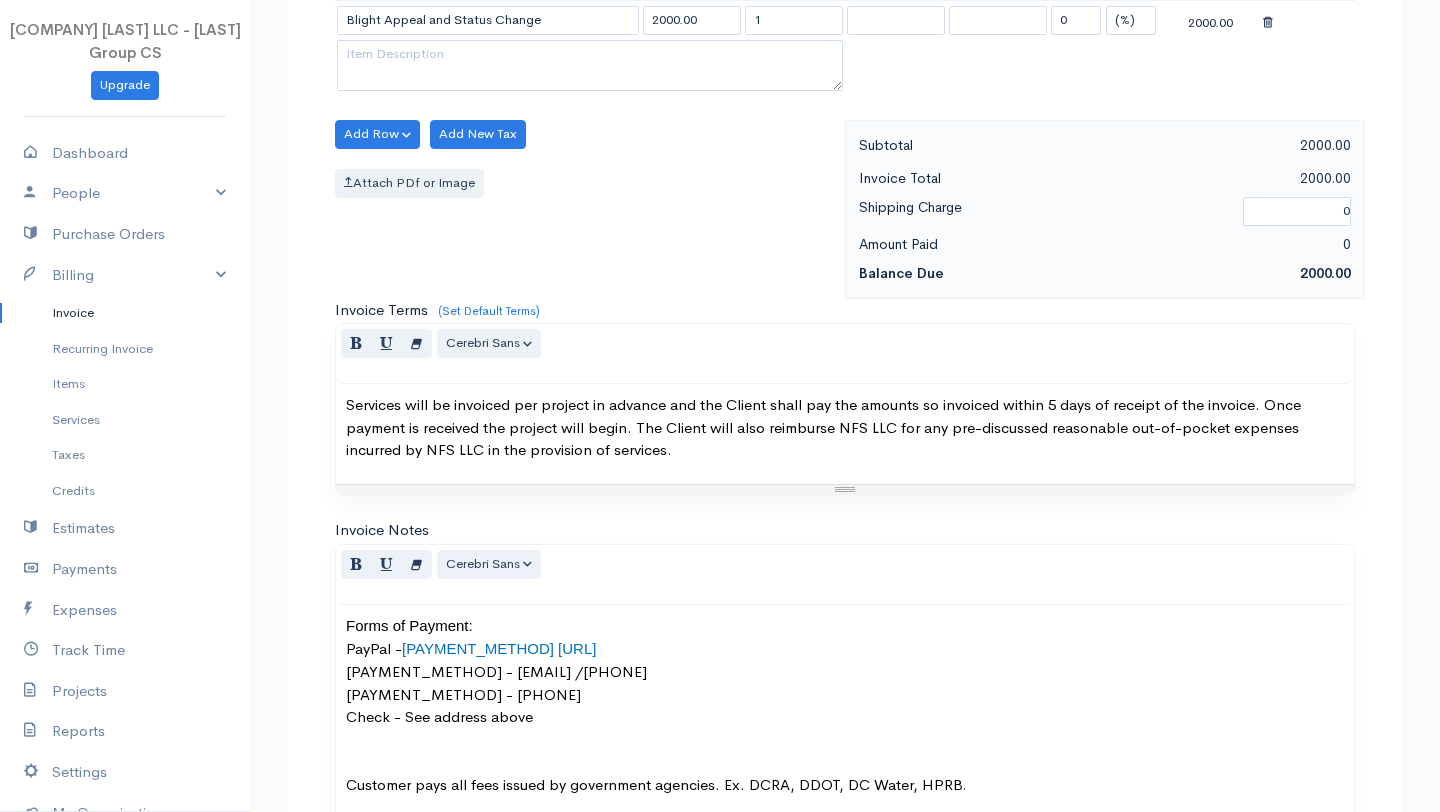 scroll, scrollTop: 1035, scrollLeft: 0, axis: vertical 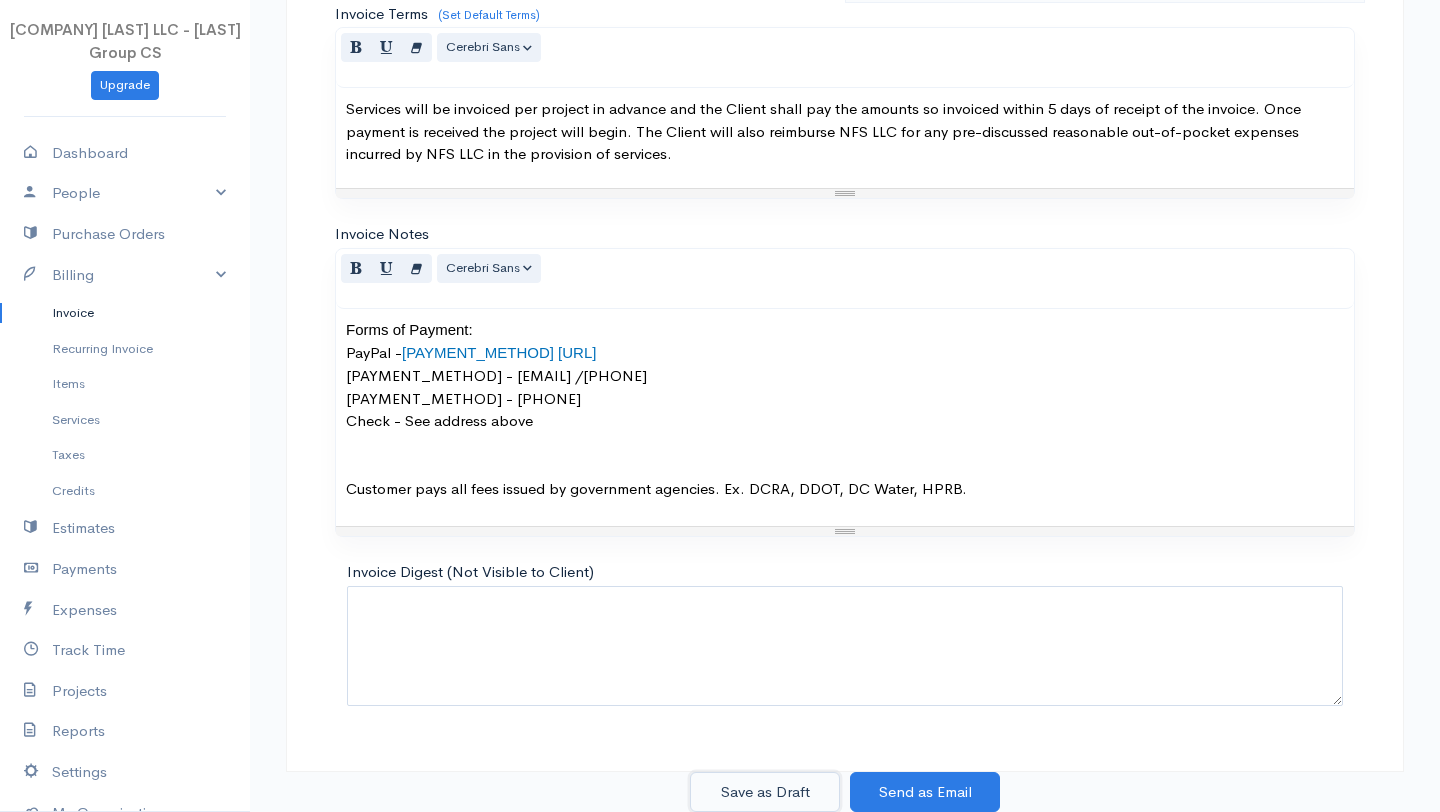click on "Save as Draft" at bounding box center (765, 792) 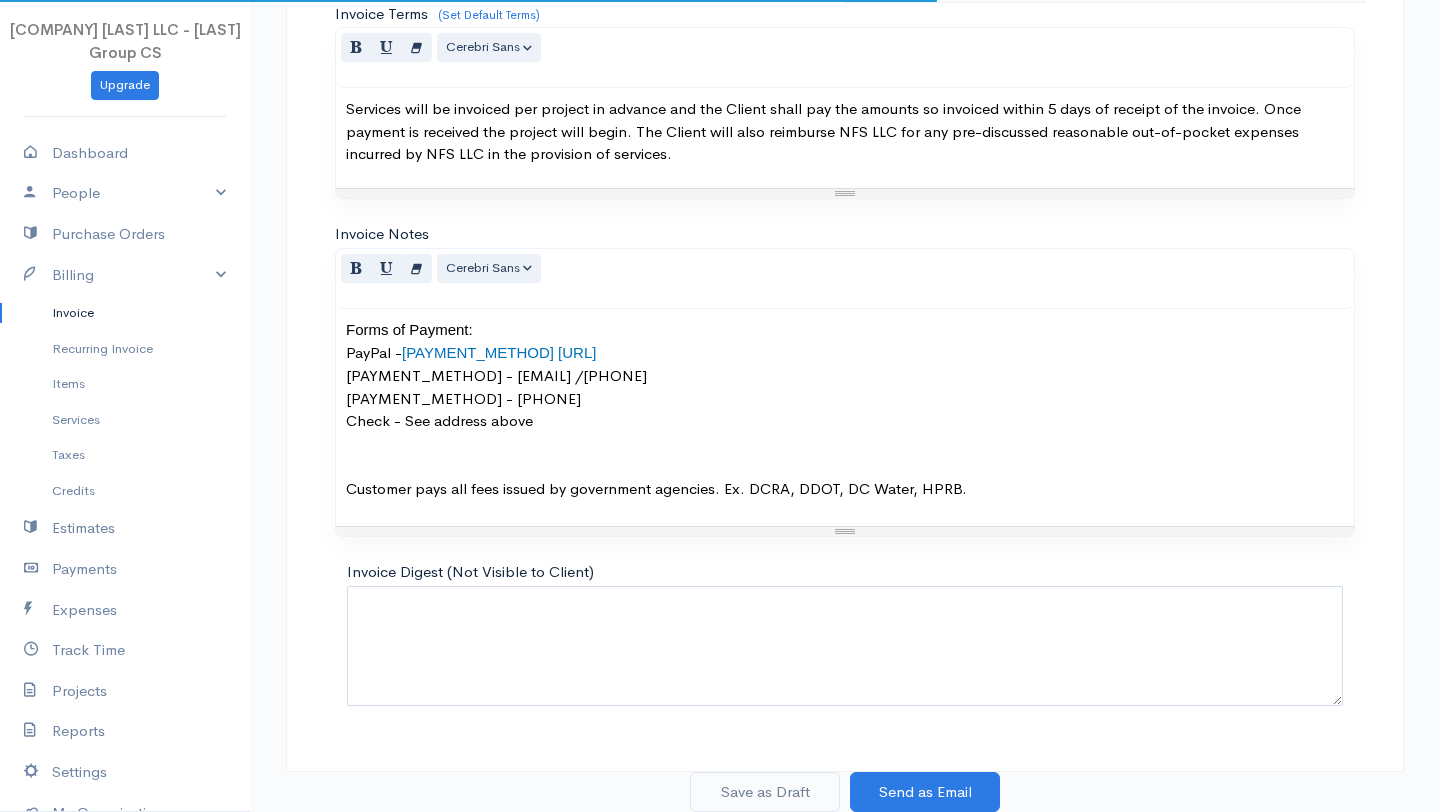 scroll, scrollTop: 0, scrollLeft: 0, axis: both 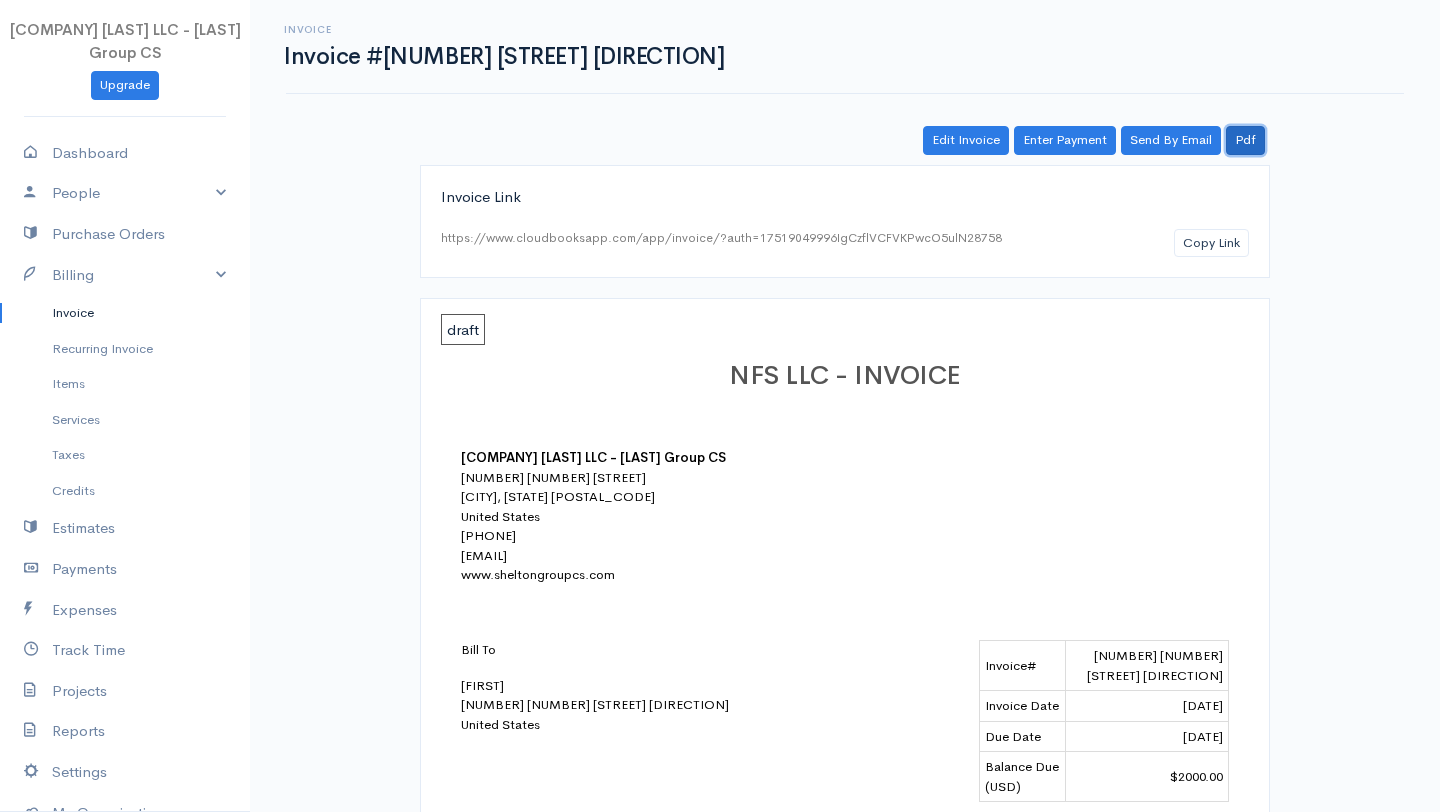 click on "Pdf" at bounding box center [1245, 140] 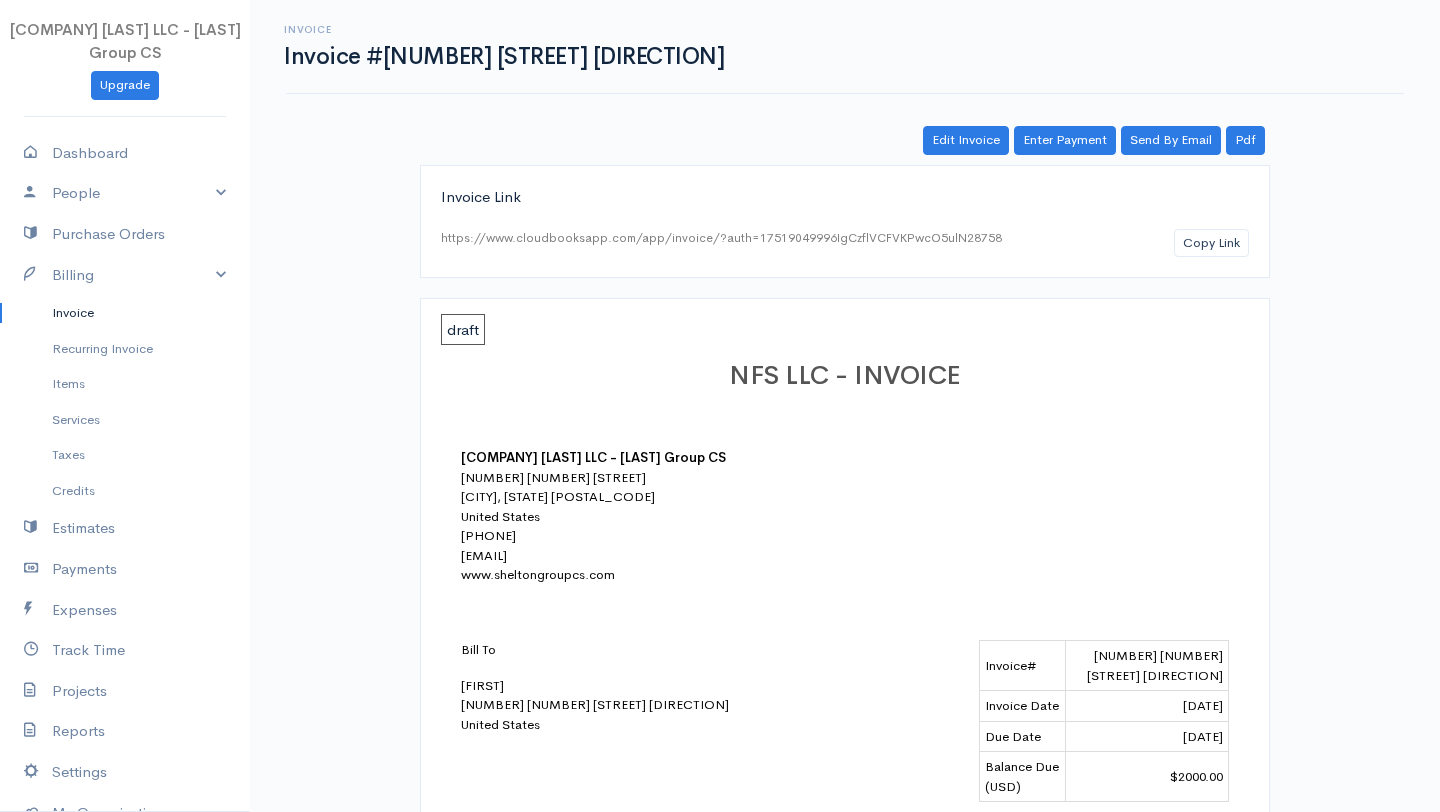 click on "[NUMBER] [NUMBER] [STREET] [DIRECTION]" at bounding box center (1147, 666) 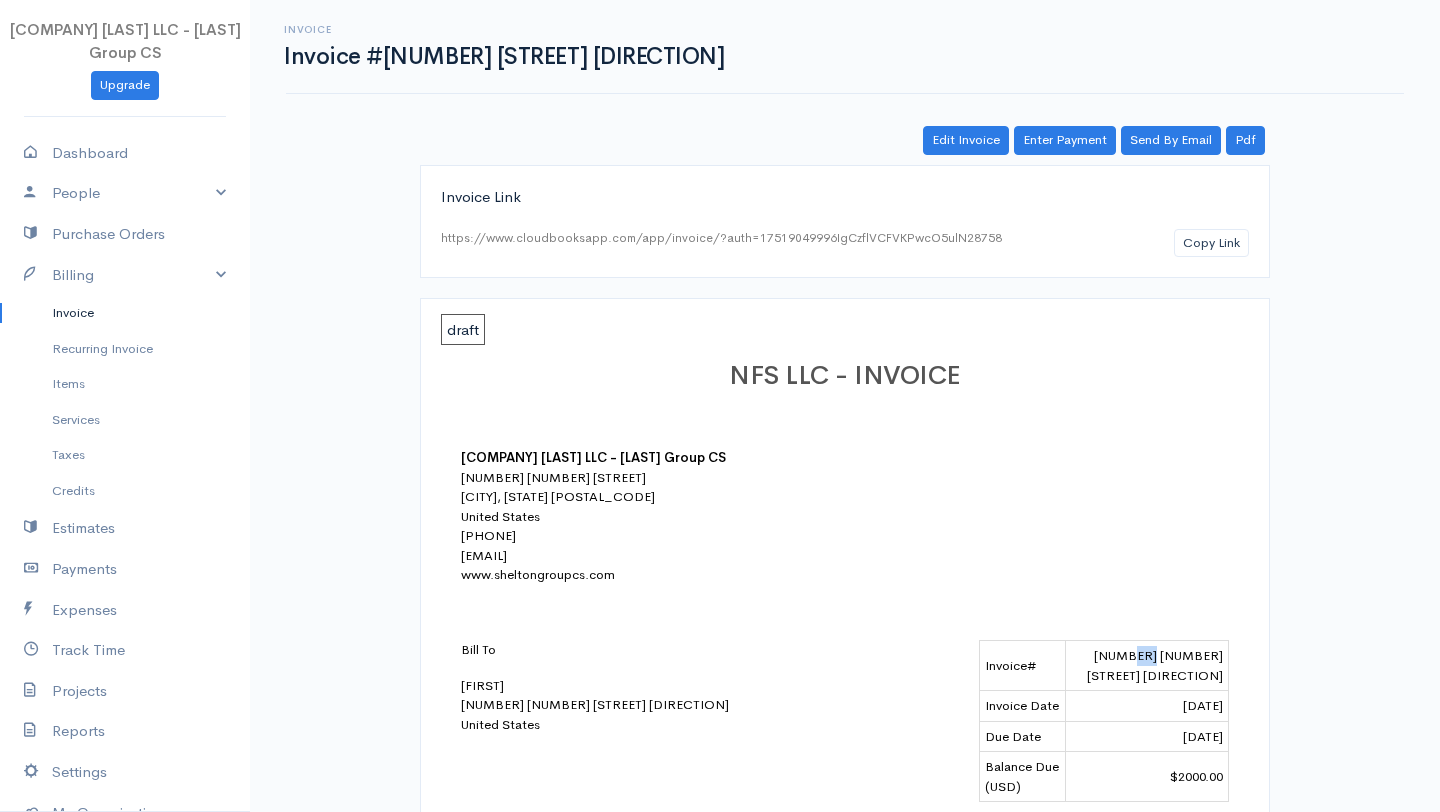 click on "[NUMBER] [NUMBER] [STREET] [DIRECTION]" at bounding box center [1147, 666] 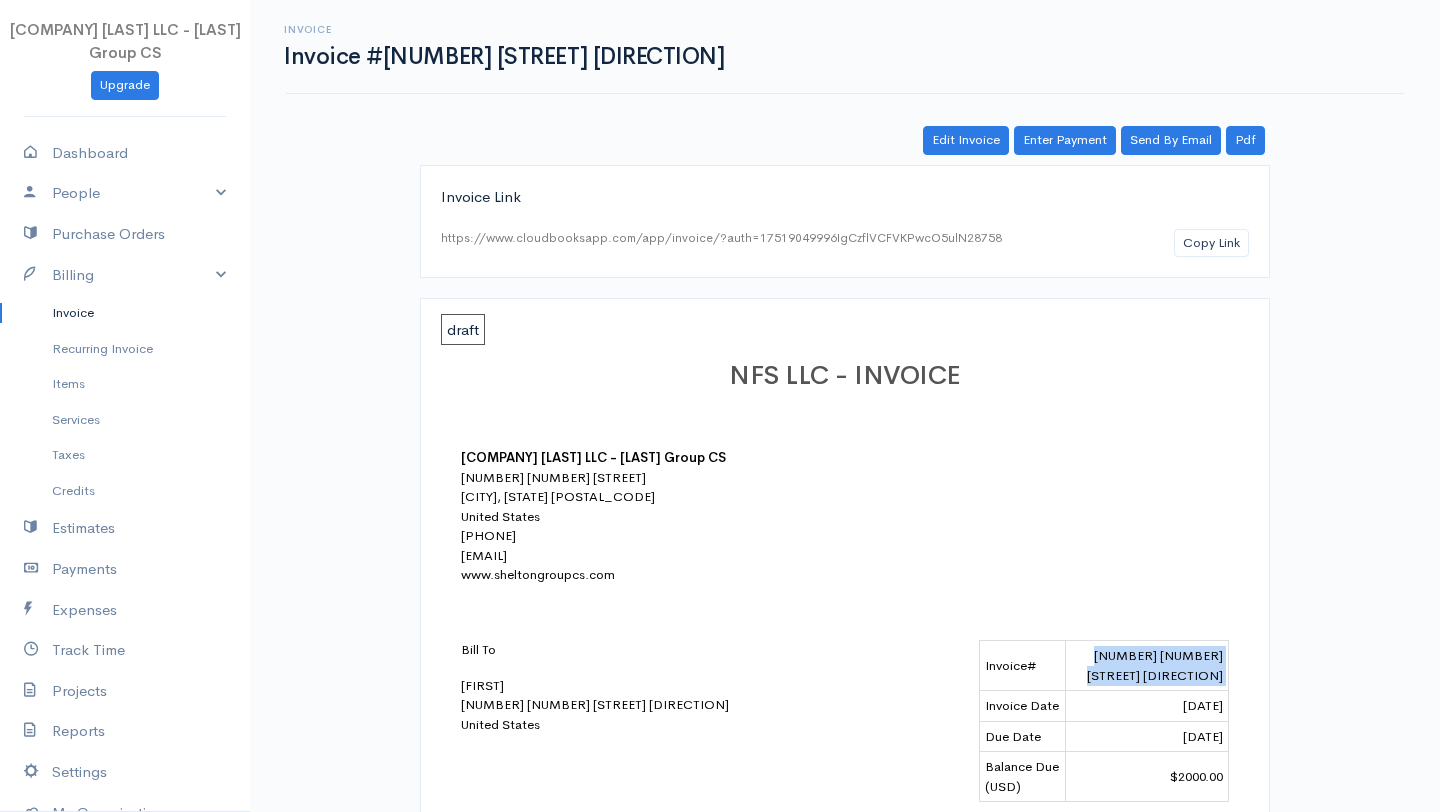 click on "[NUMBER] [NUMBER] [STREET] [DIRECTION]" at bounding box center (1147, 666) 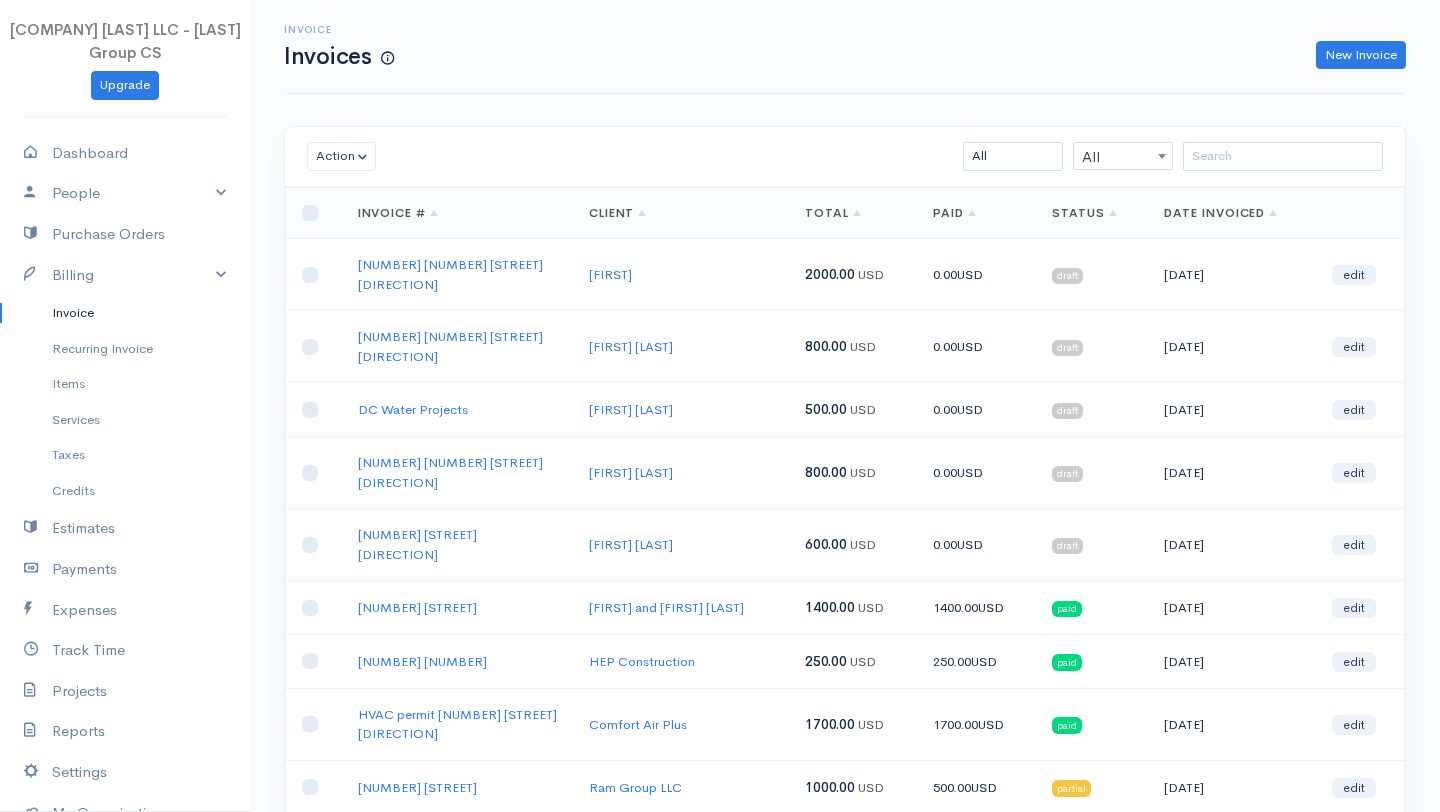 click on "Invoice
Invoices
New Invoice" at bounding box center [845, 47] 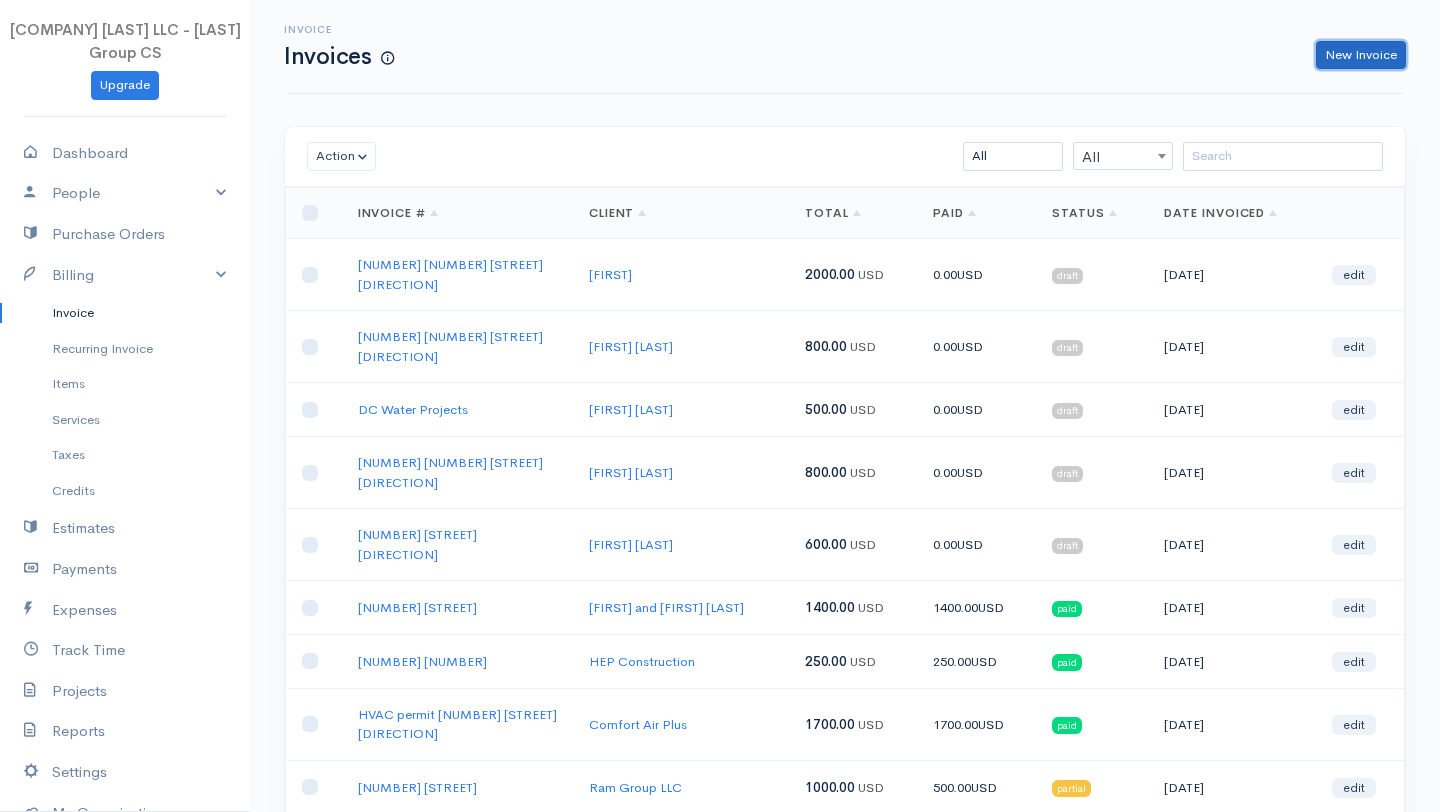 click on "New Invoice" at bounding box center (1361, 55) 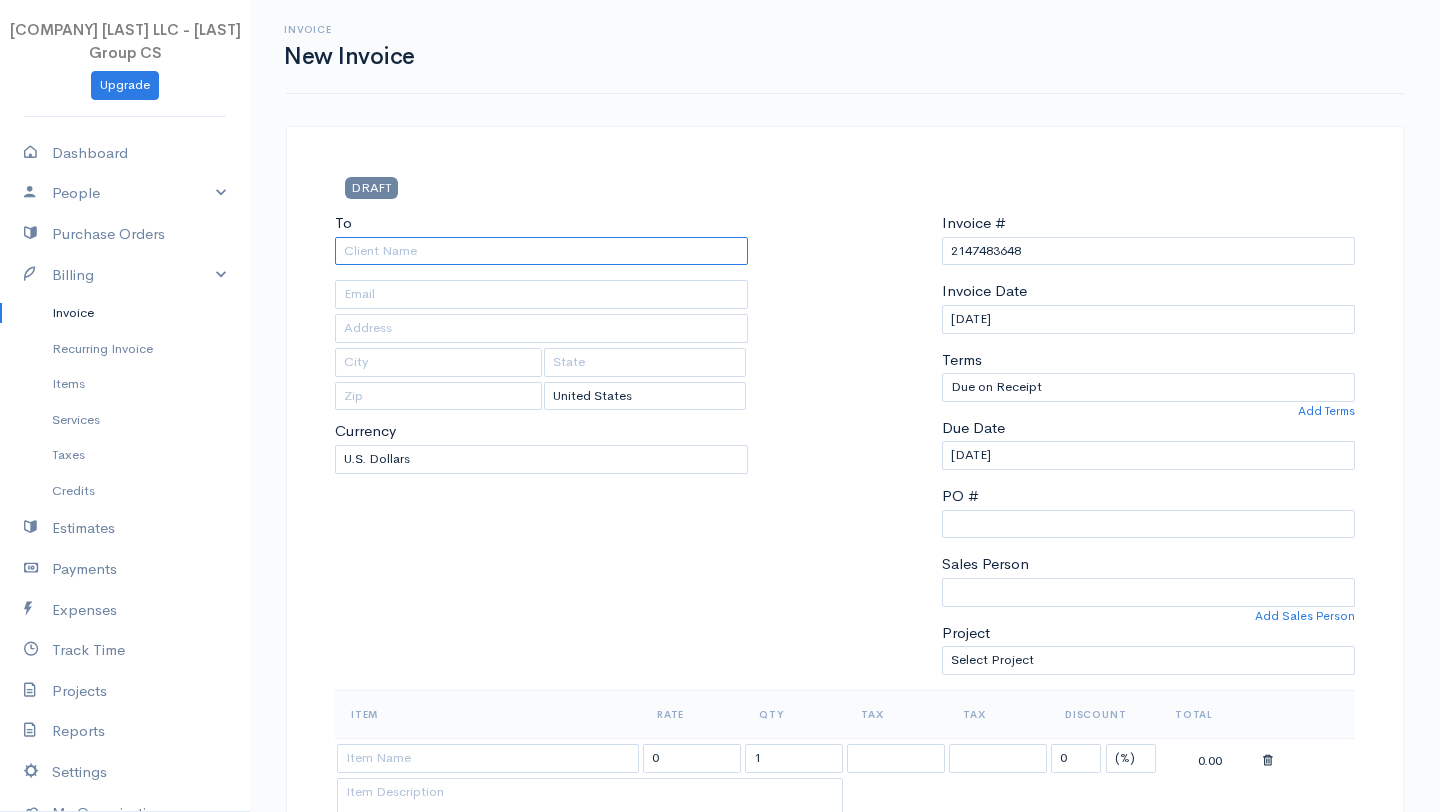 click on "To" at bounding box center [541, 251] 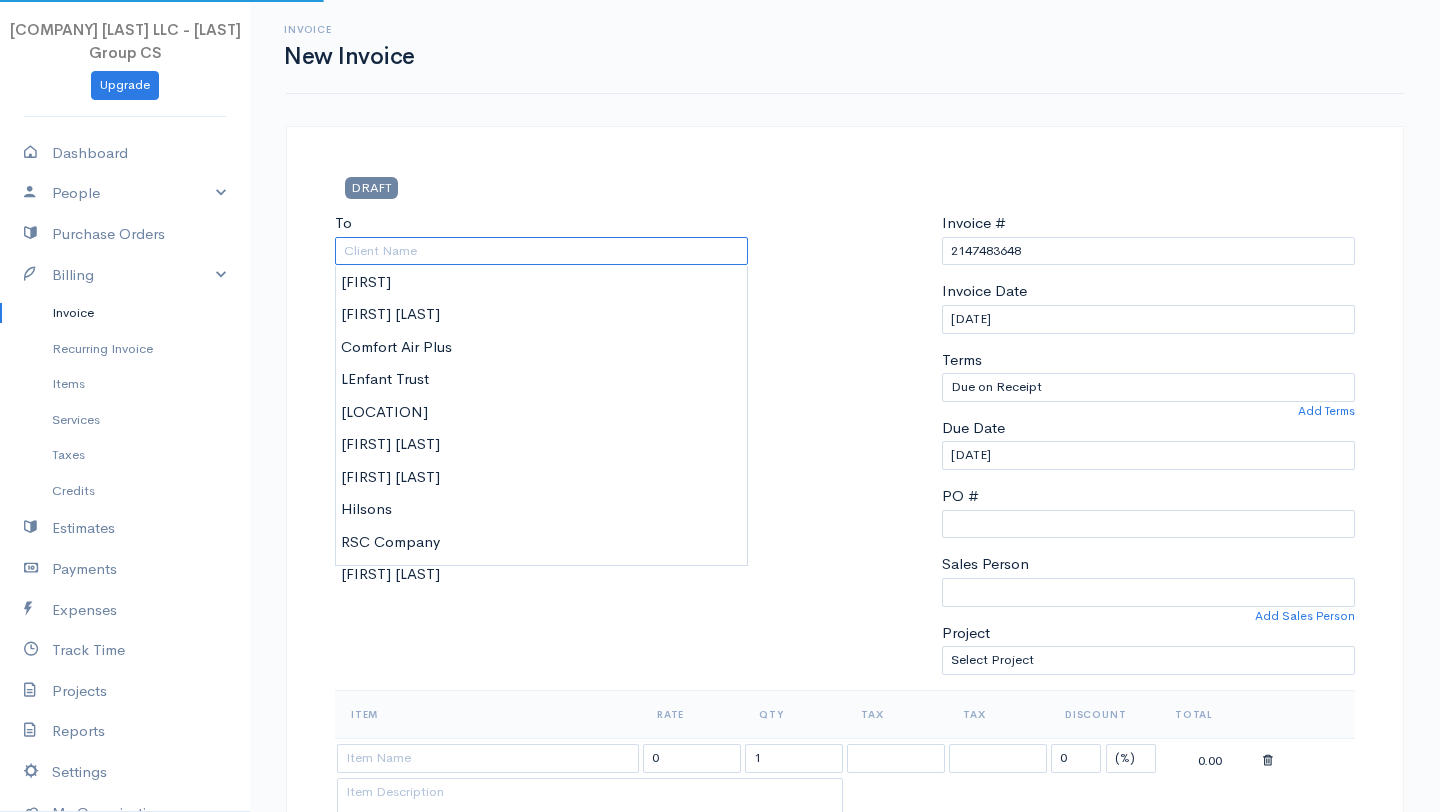 paste on "[FIRST] [LAST]" 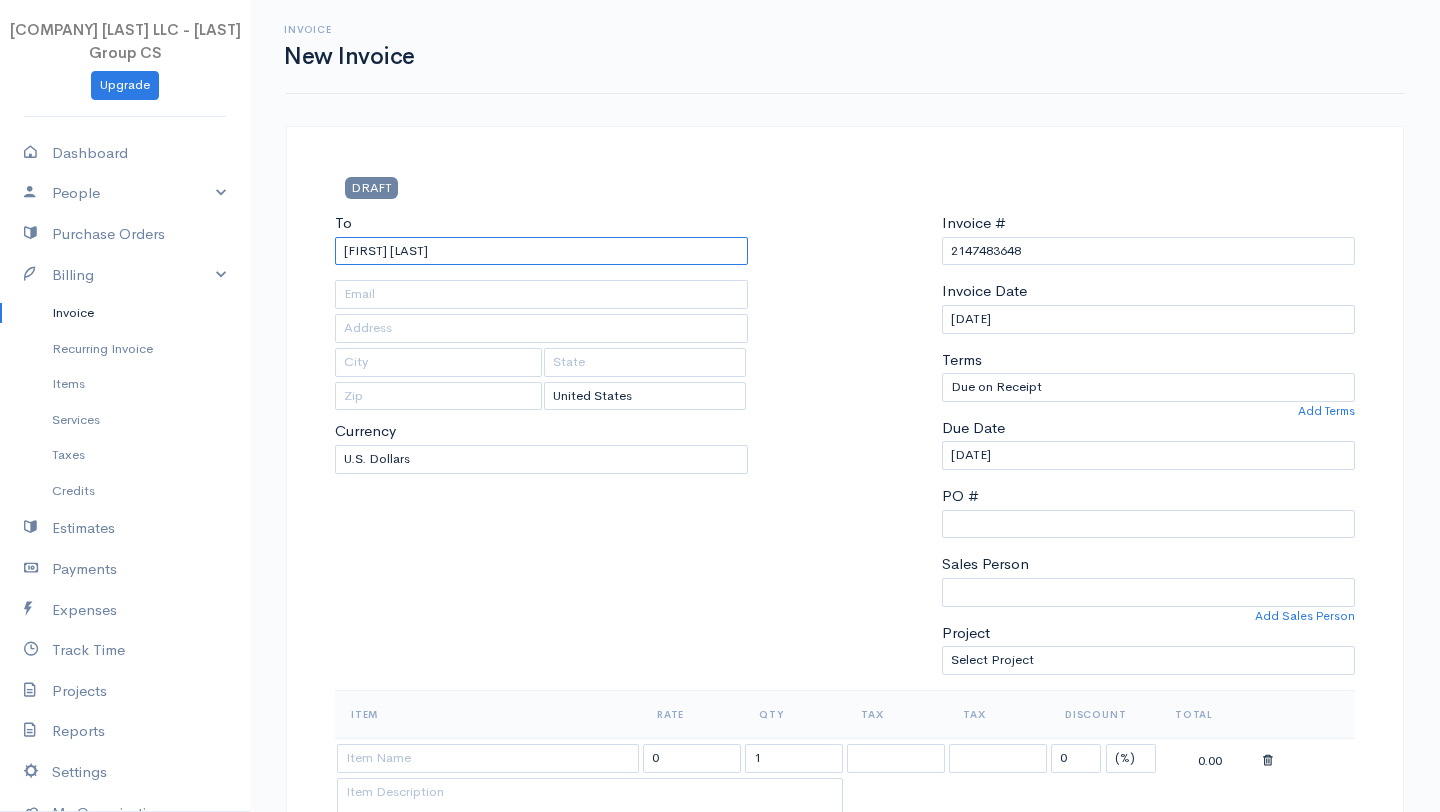 type on "[FIRST] [LAST]" 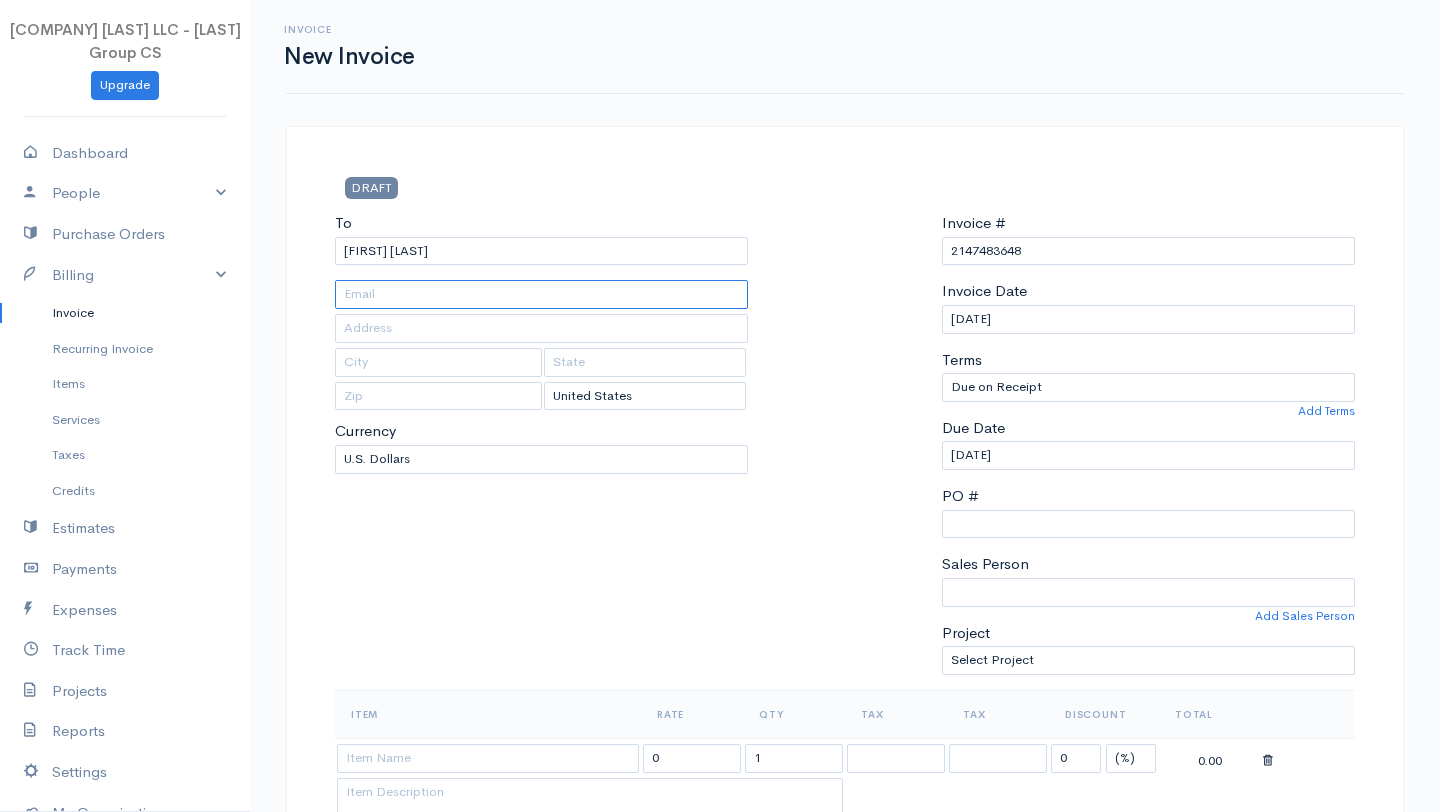 click at bounding box center [541, 294] 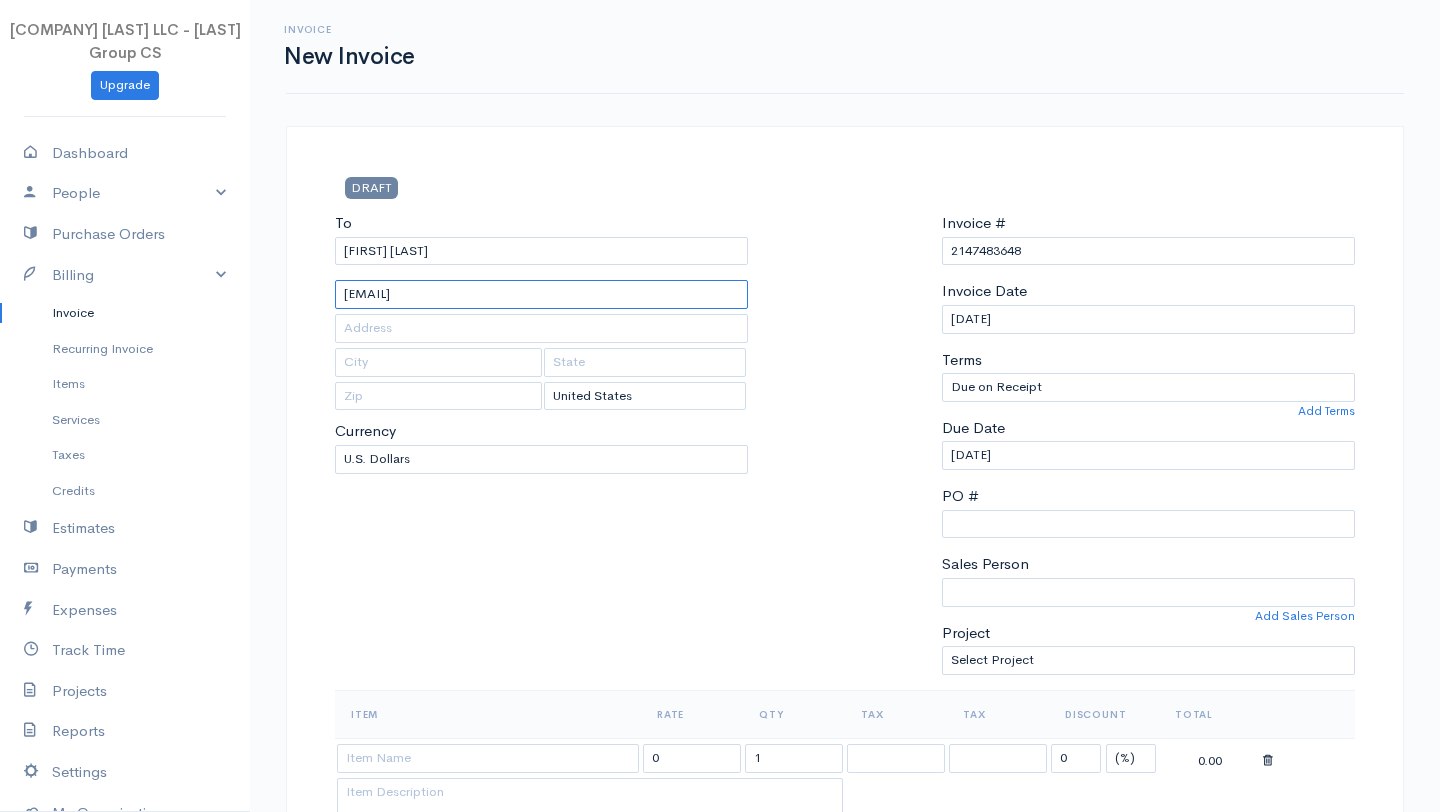 type on "[EMAIL]" 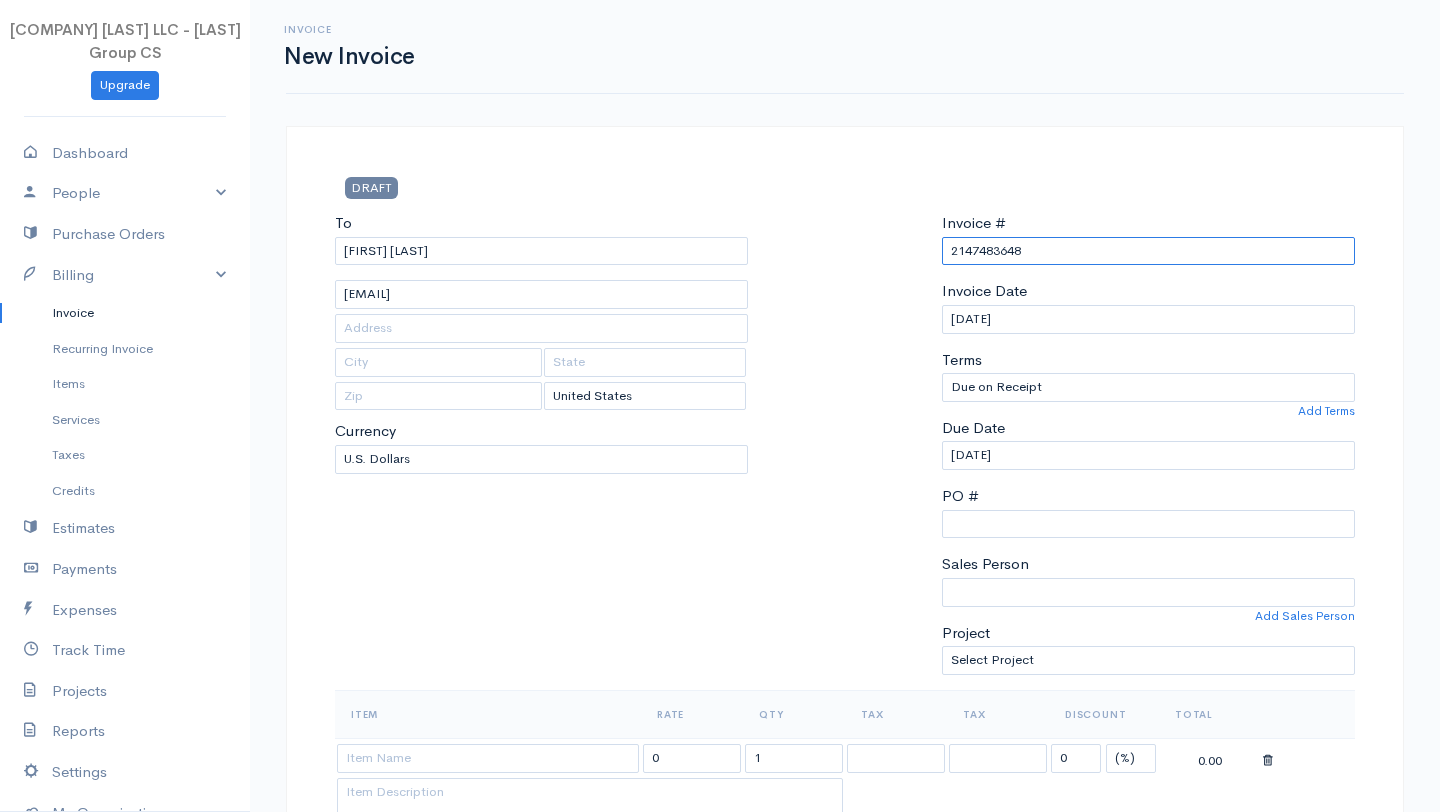 click on "2147483648" at bounding box center [1148, 251] 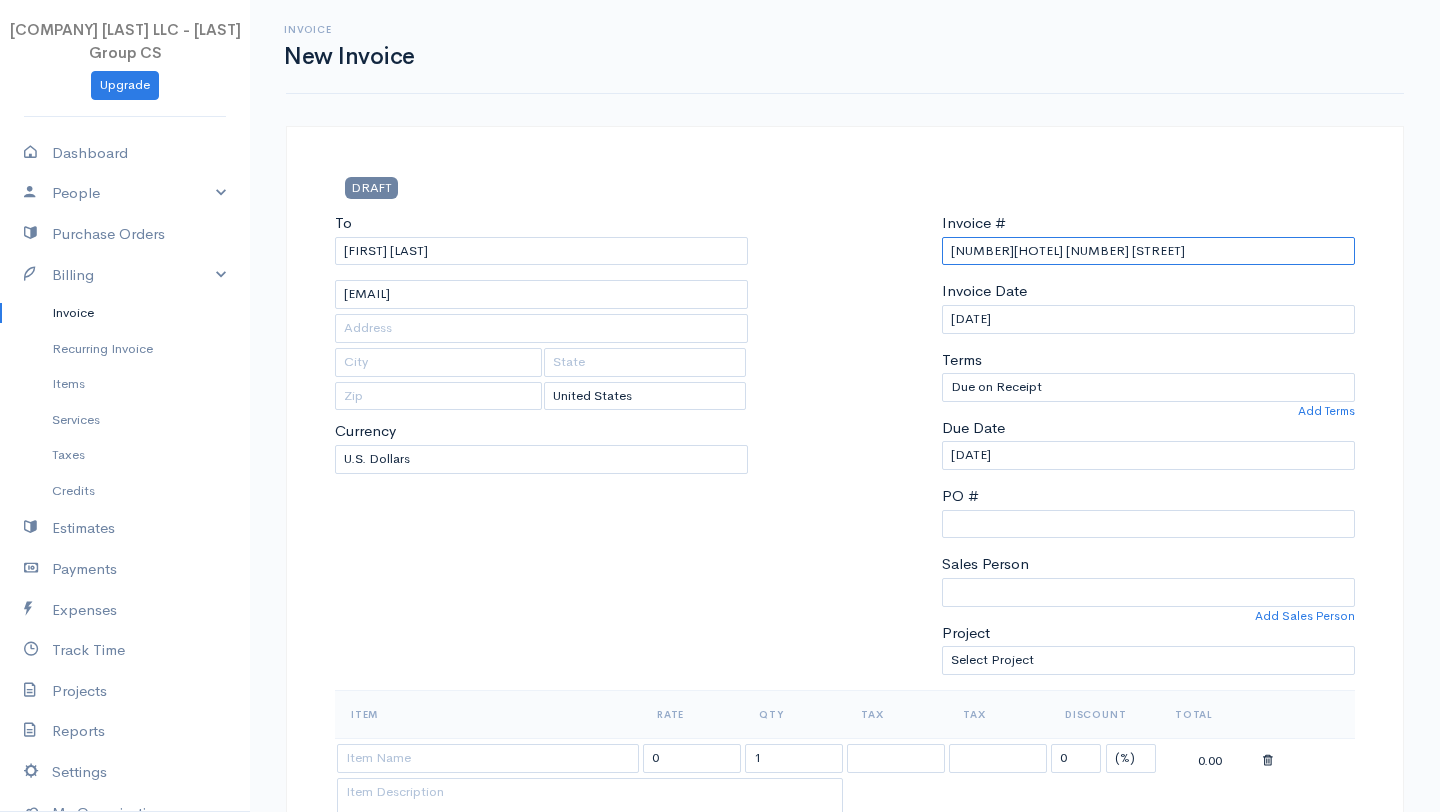 paste 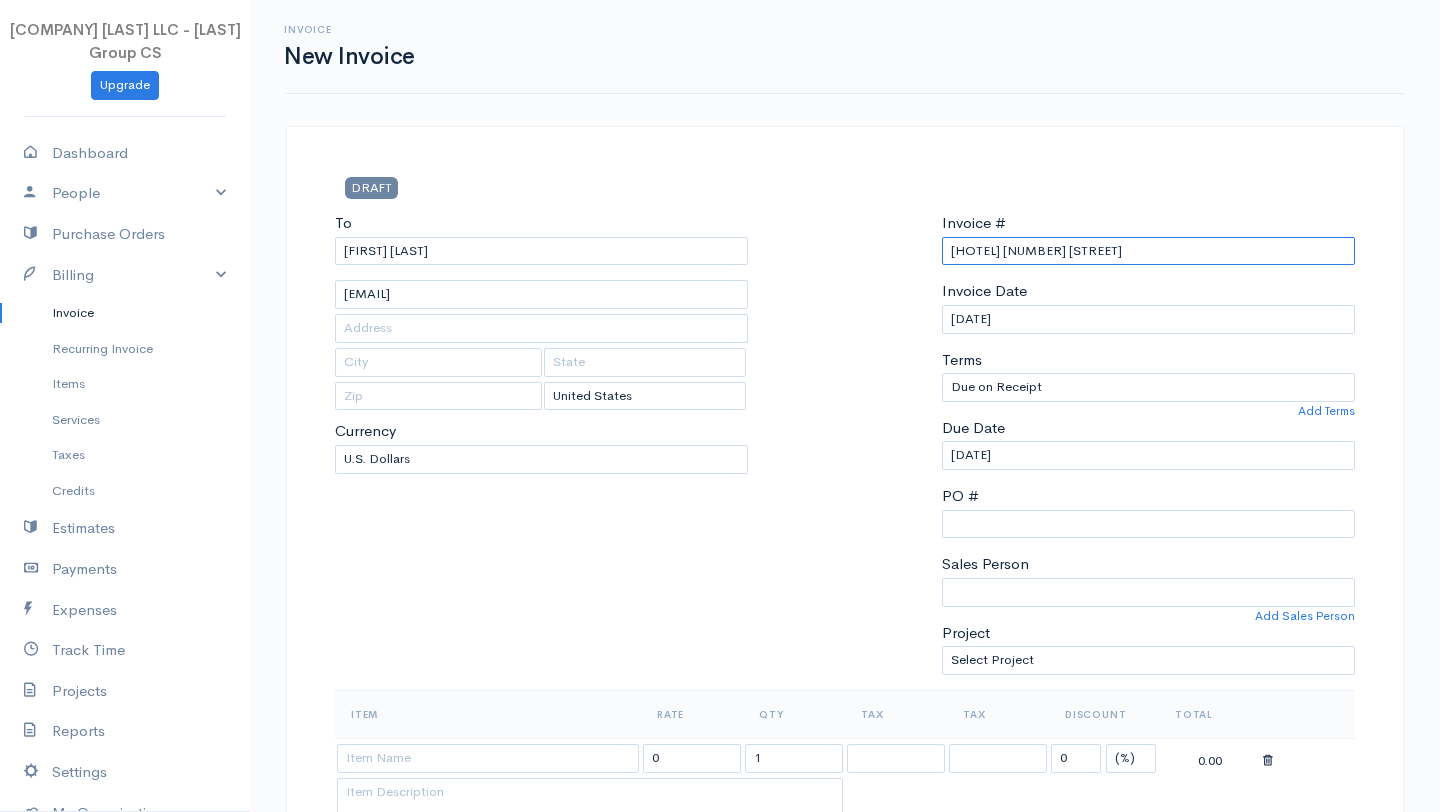 click on "[HOTEL] [NUMBER] [STREET]" at bounding box center (1148, 251) 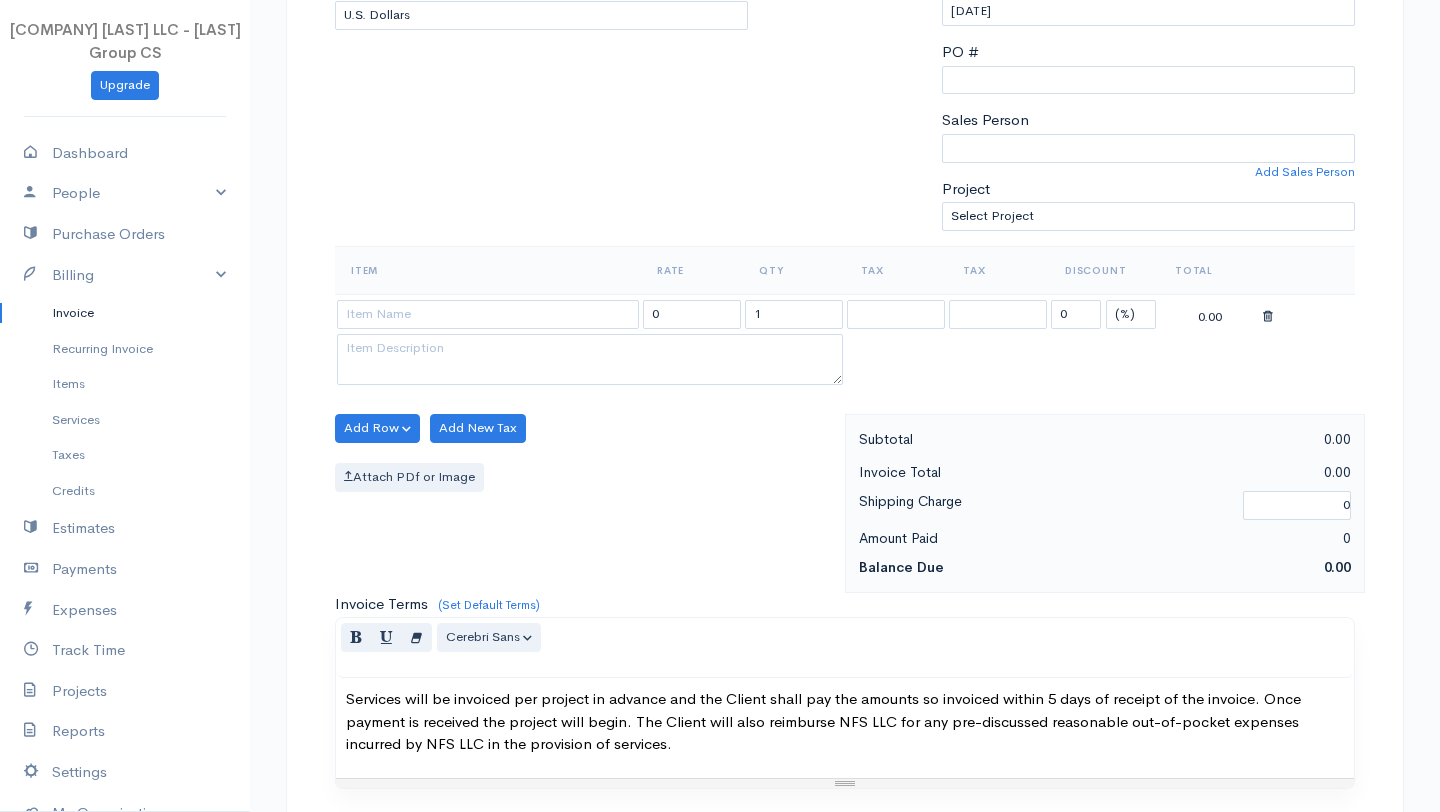 scroll, scrollTop: 593, scrollLeft: 0, axis: vertical 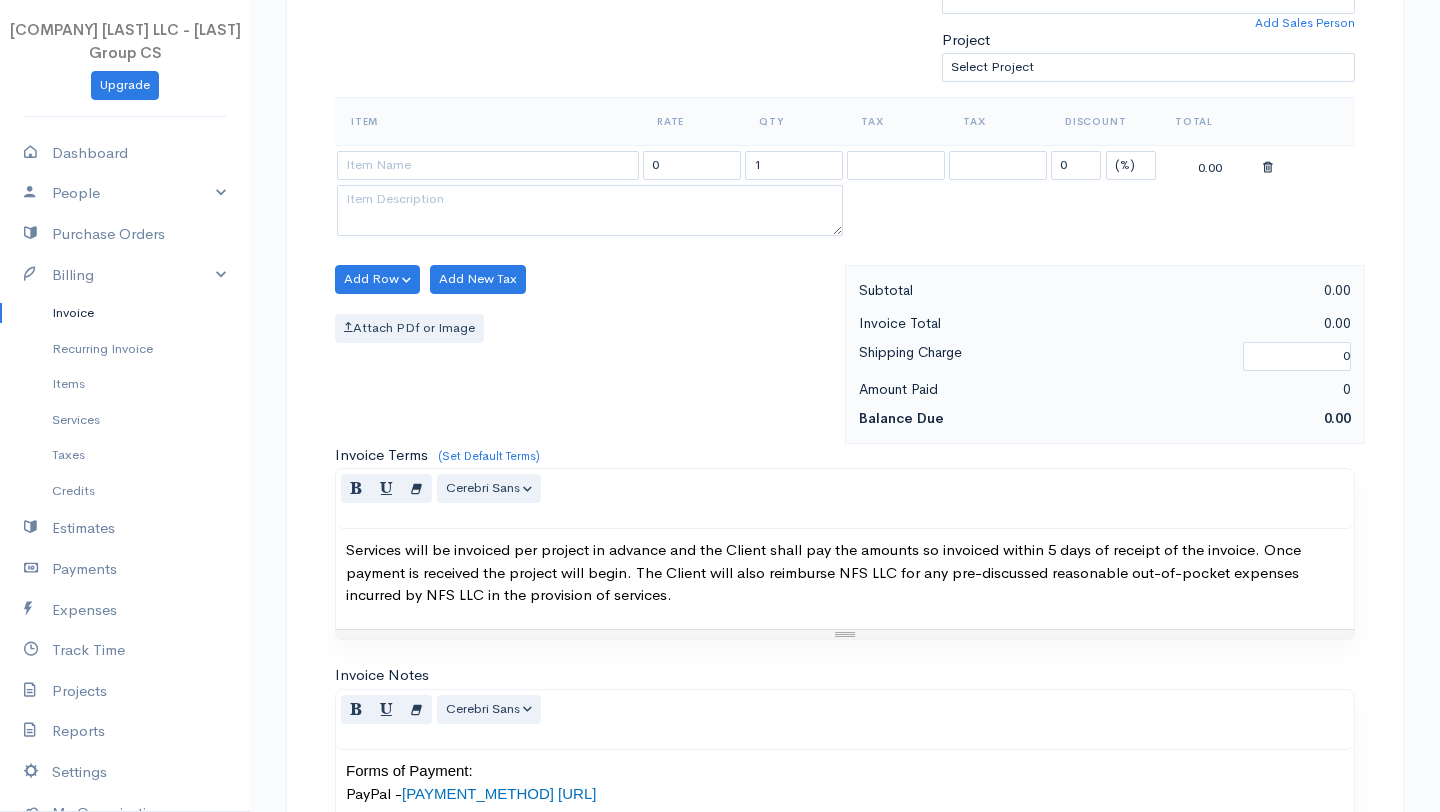 type on "[HOTEL] [NUMBER] [STREET]" 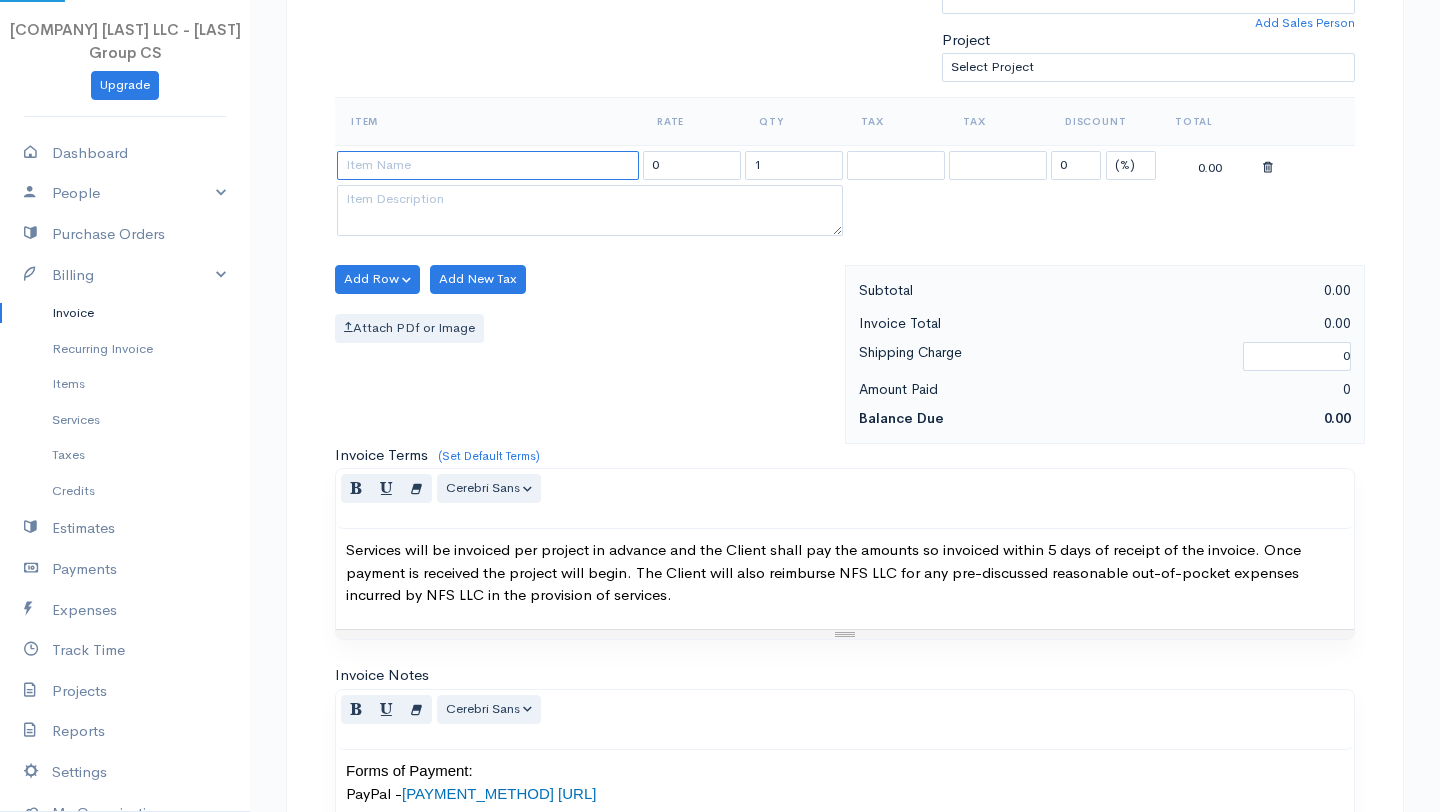 click at bounding box center (488, 165) 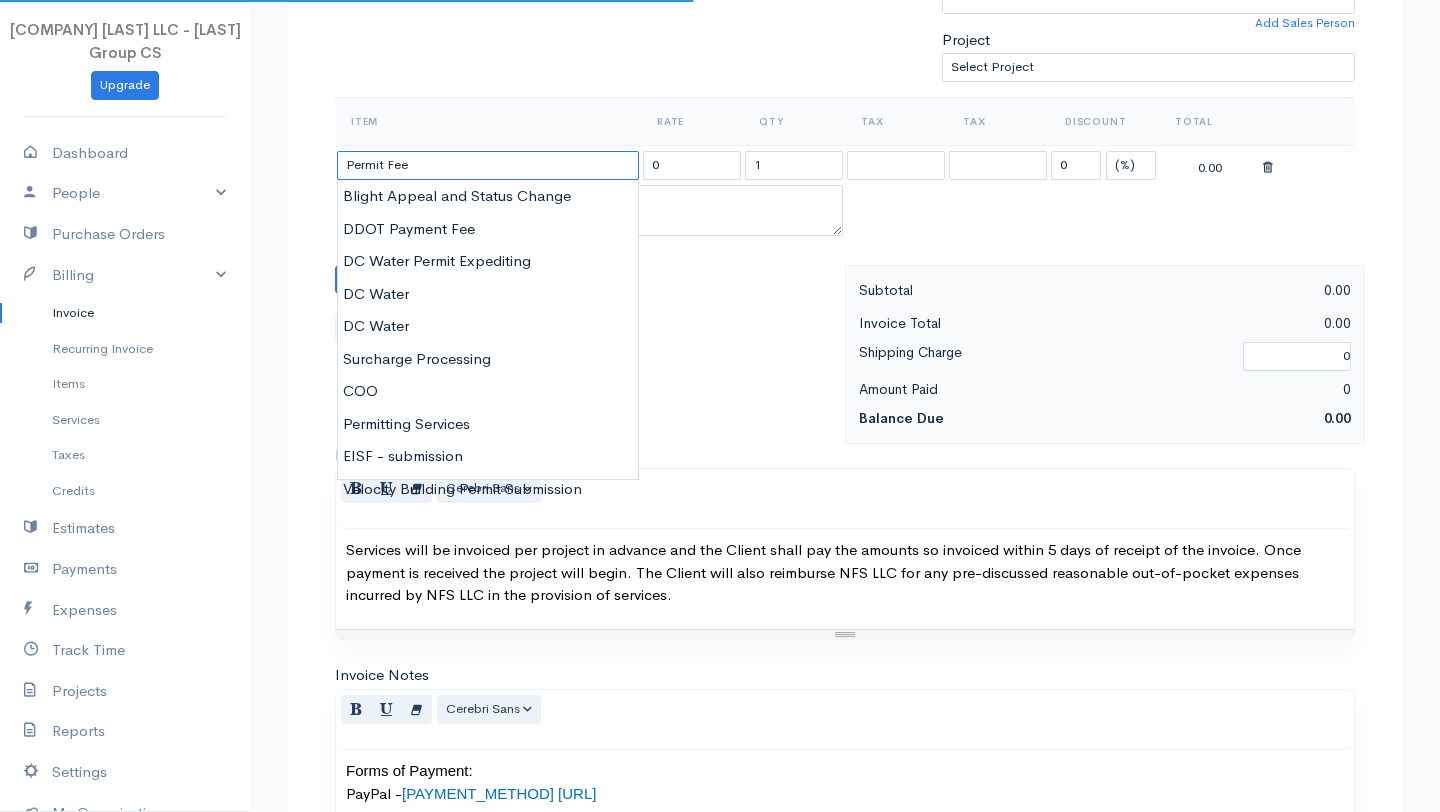 type on "Permit Fee" 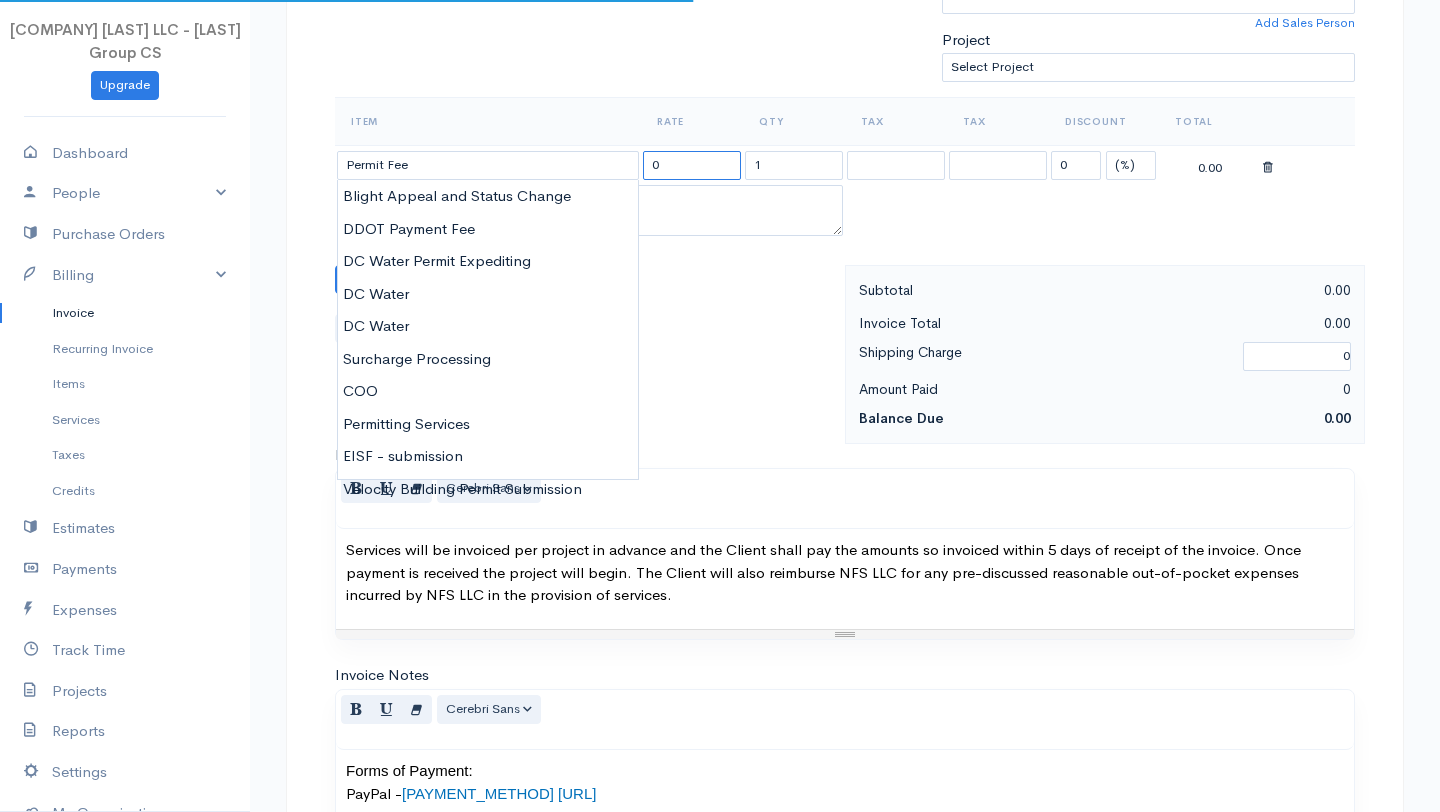 click on "0" at bounding box center [692, 165] 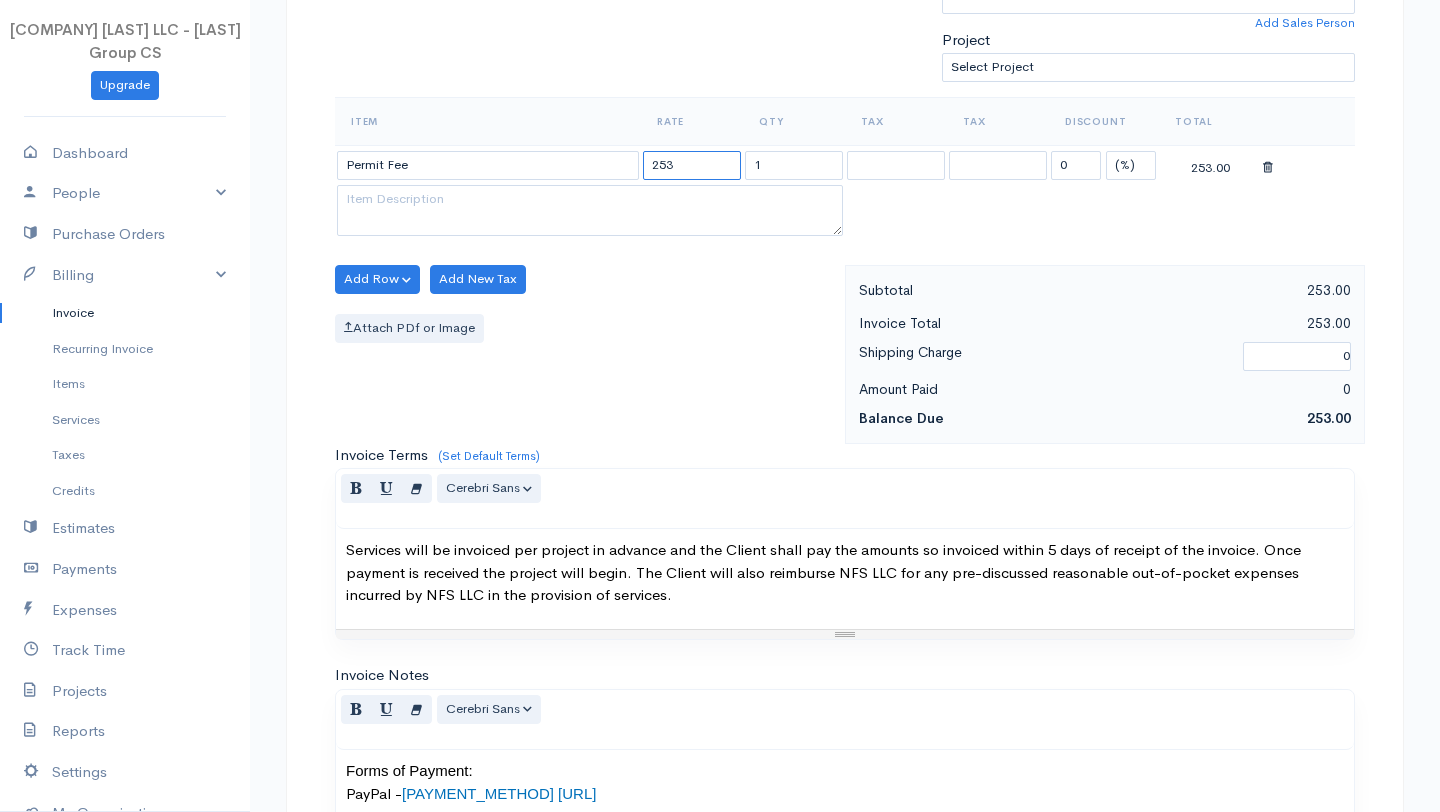 type on "253" 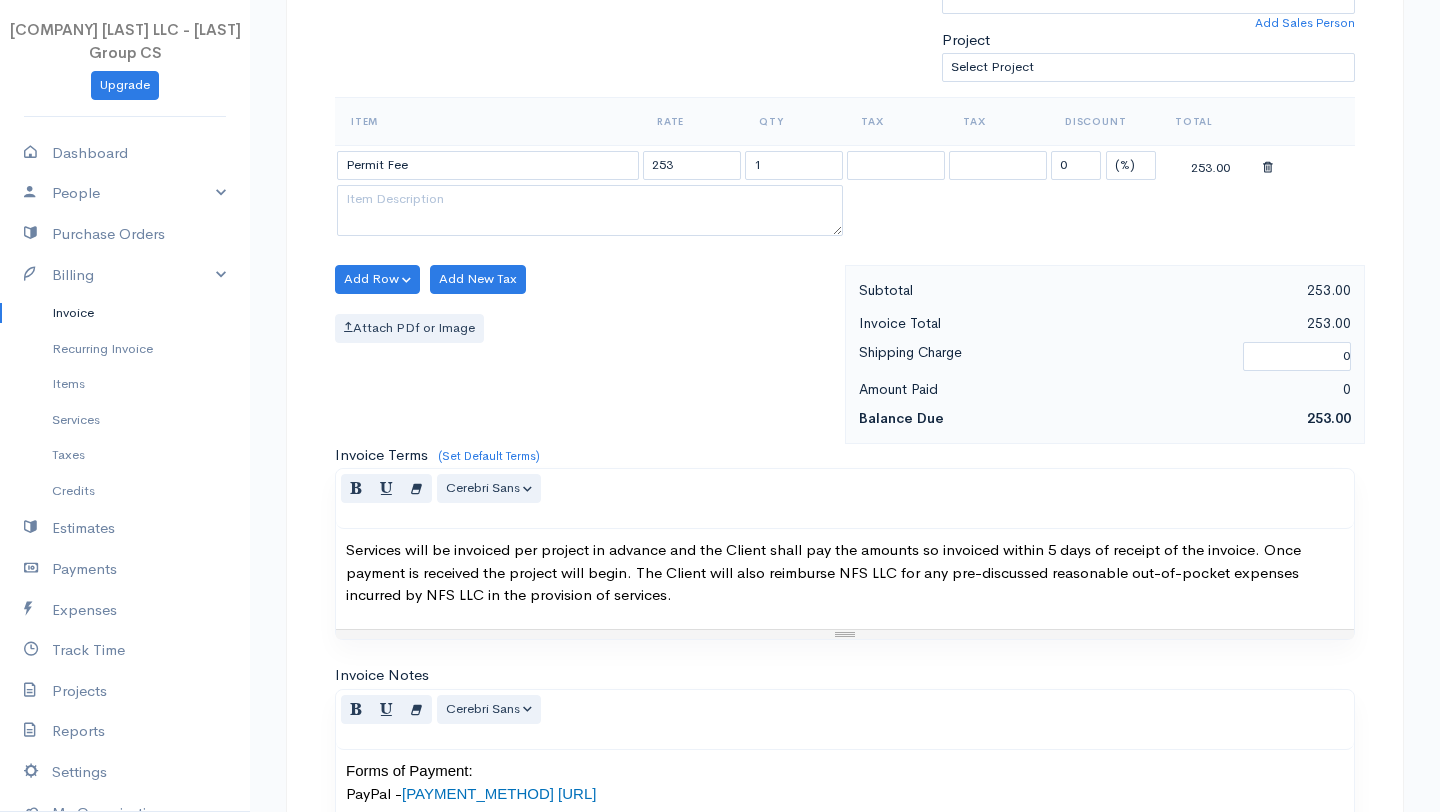 click on "Add Row Add Item Row Add Time Row Add New Tax                          Attach PDf or Image" at bounding box center [585, 354] 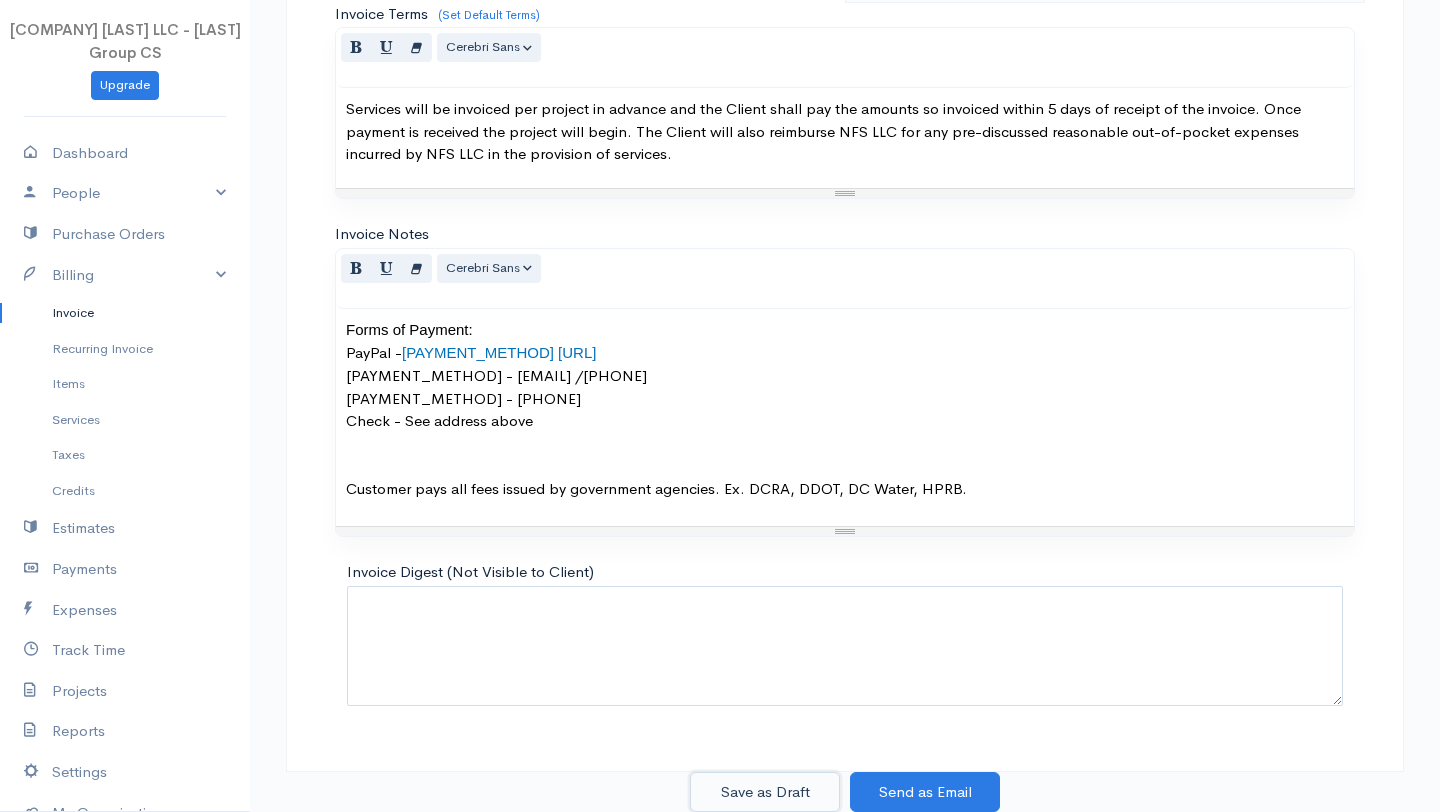 click on "Save as Draft" at bounding box center [765, 792] 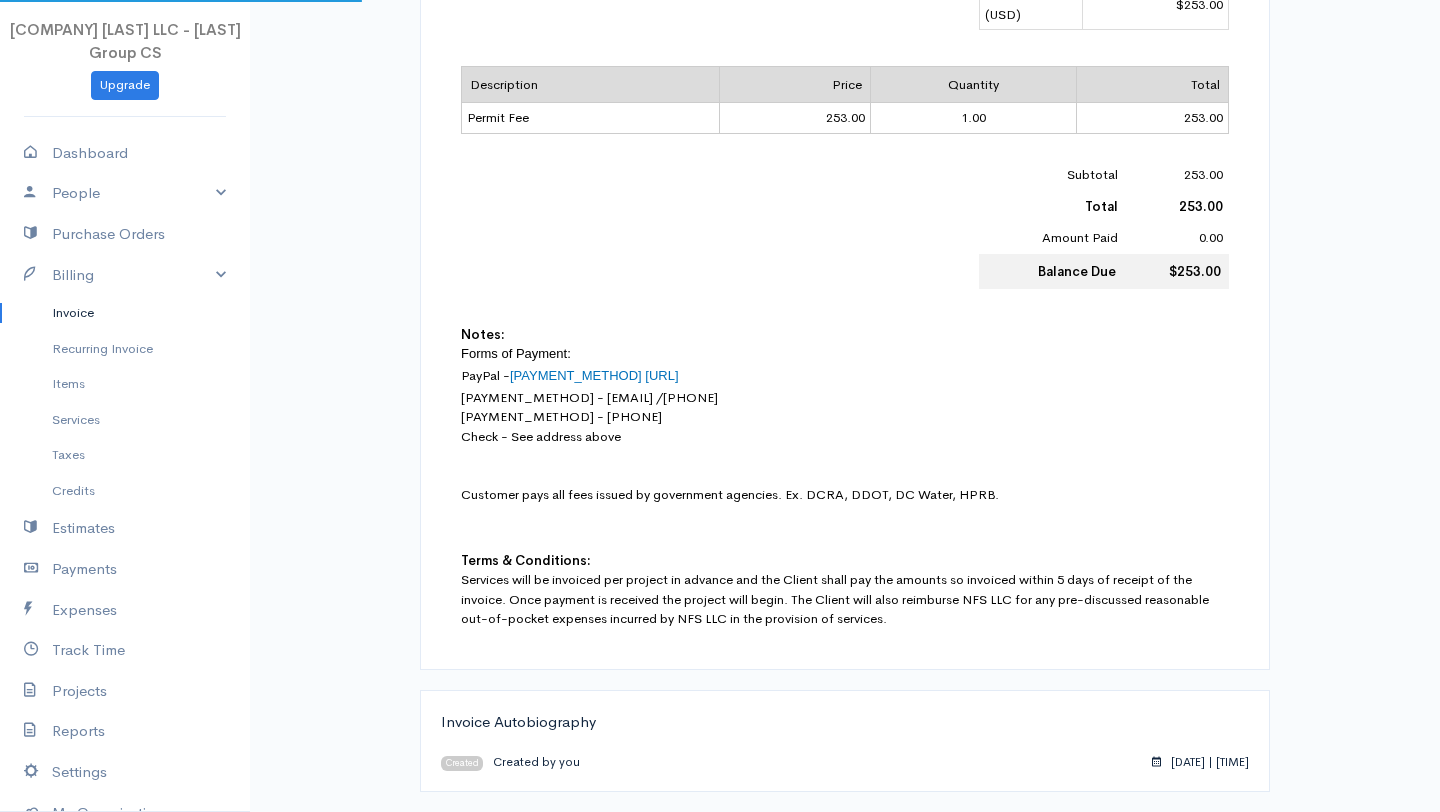 scroll, scrollTop: 0, scrollLeft: 0, axis: both 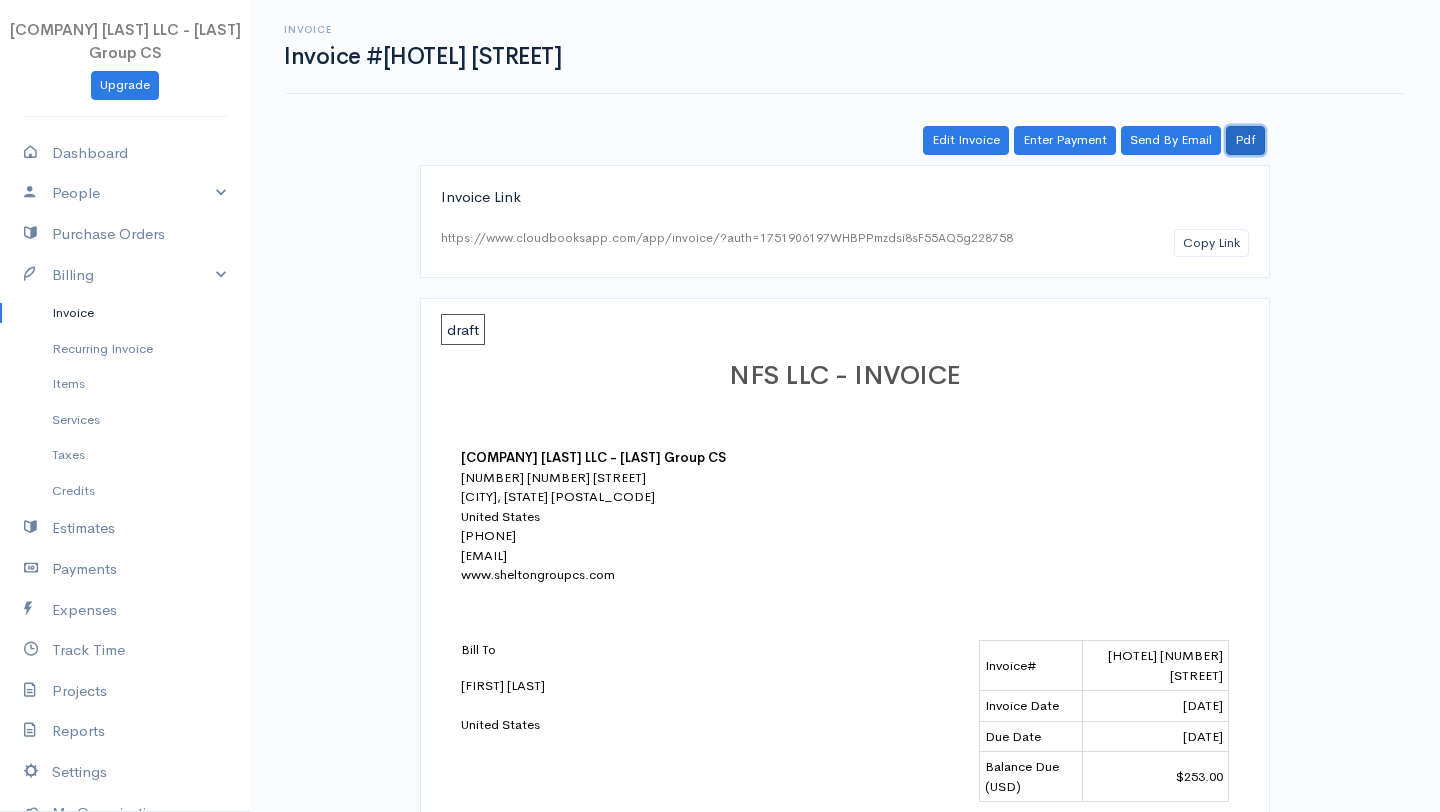 click on "Pdf" at bounding box center (1245, 140) 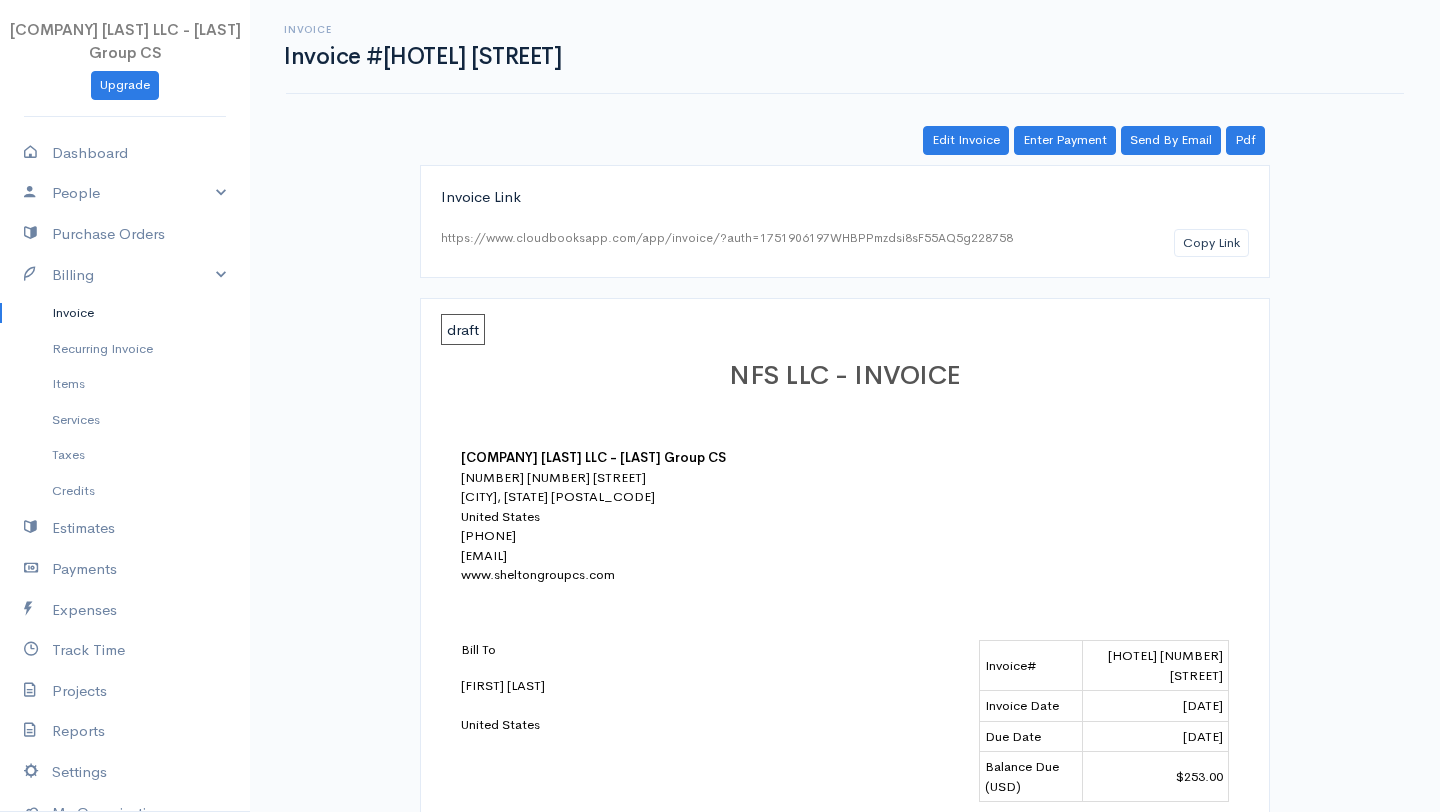 click on "[HOTEL] [NUMBER] [STREET]" at bounding box center (1156, 666) 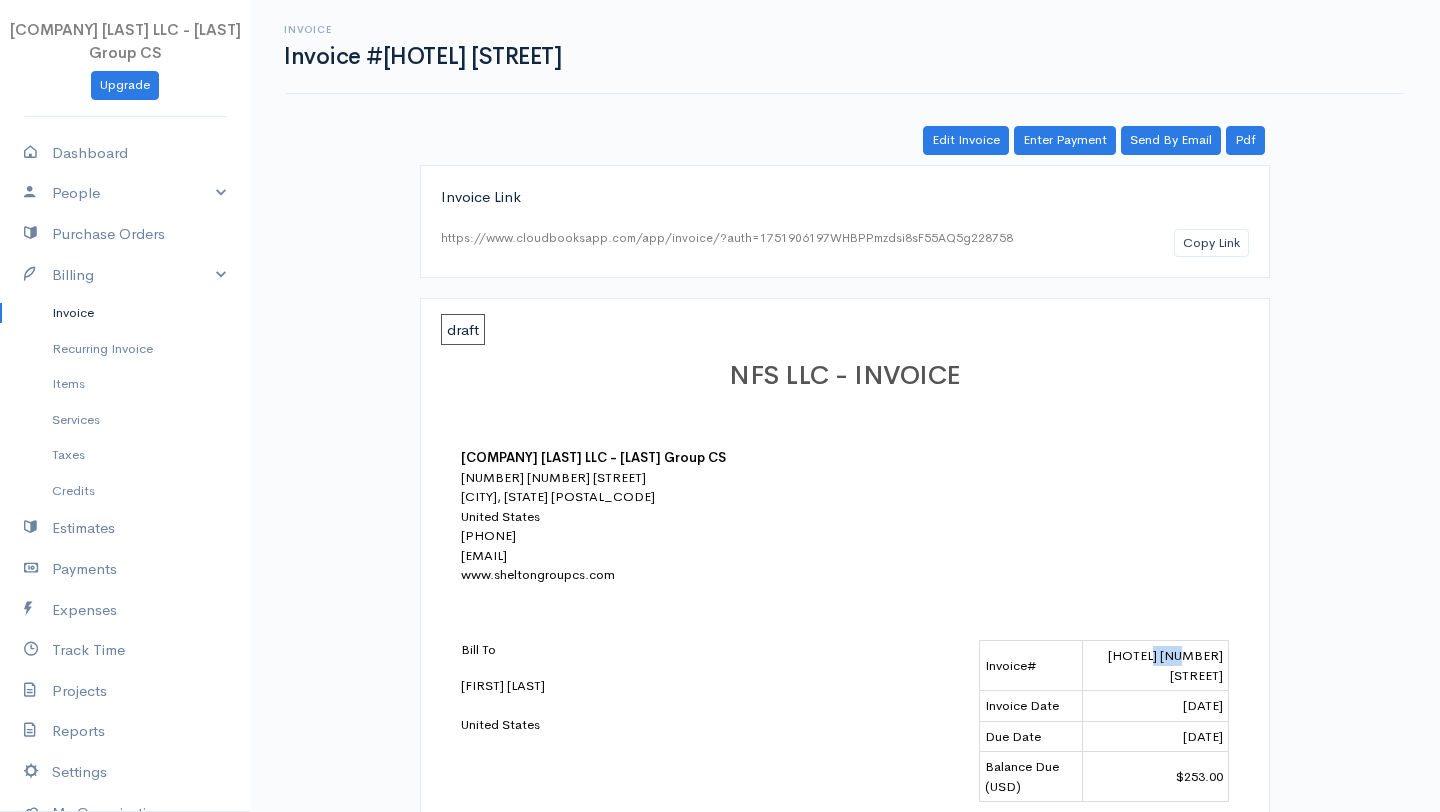 click on "[HOTEL] [NUMBER] [STREET]" at bounding box center (1156, 666) 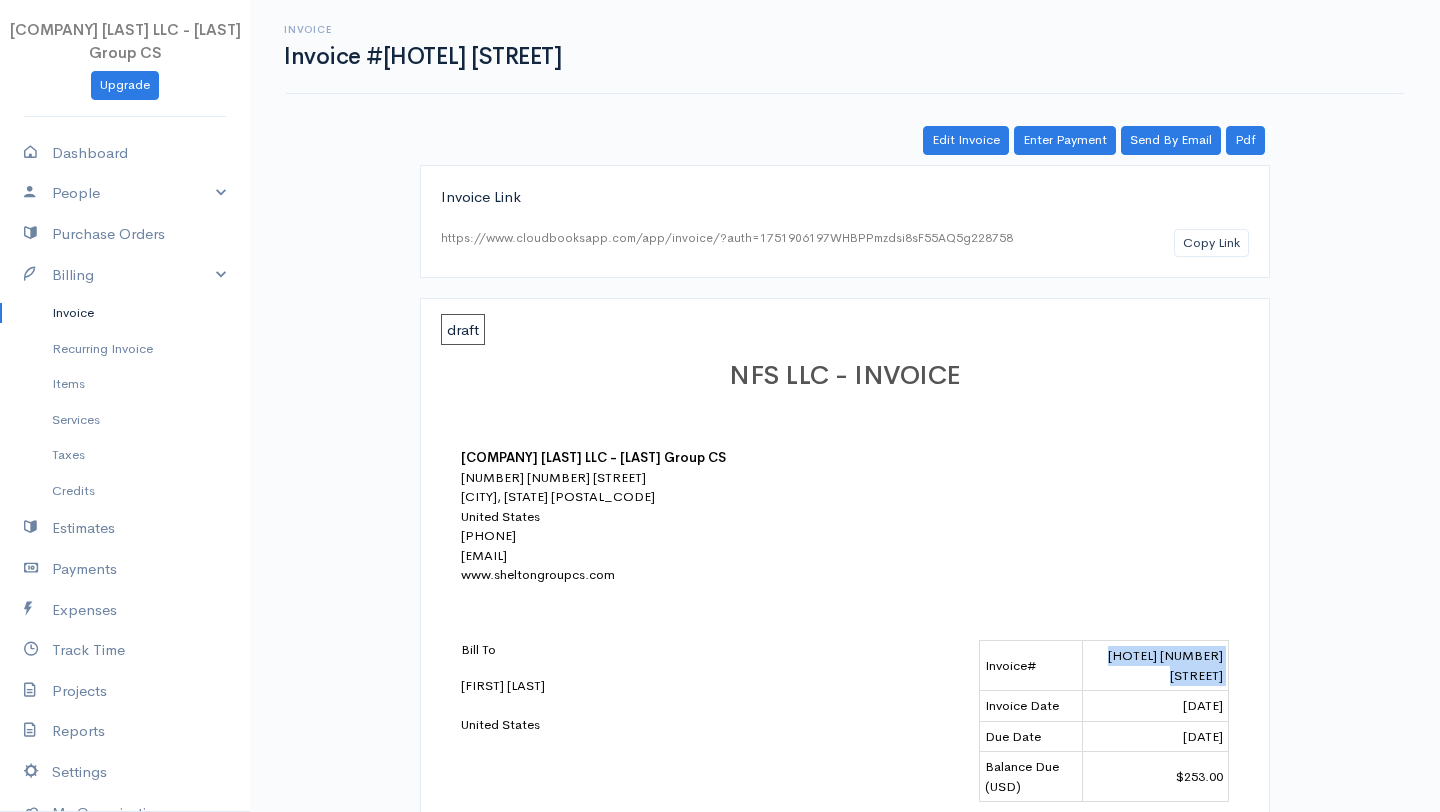 click on "[HOTEL] [NUMBER] [STREET]" at bounding box center [1156, 666] 